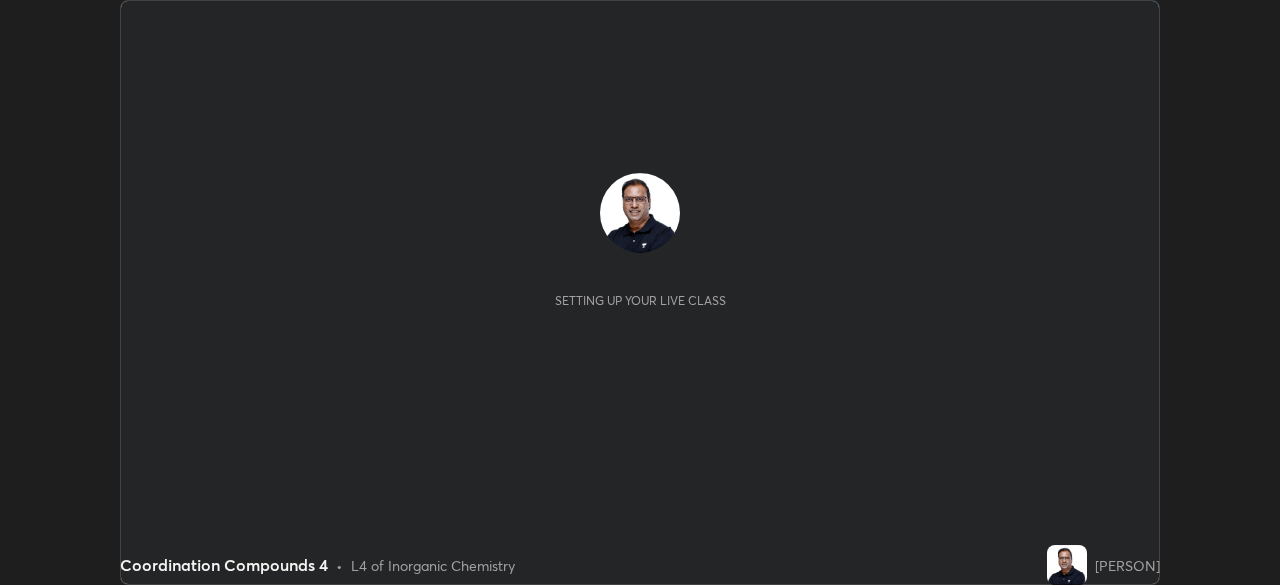 scroll, scrollTop: 0, scrollLeft: 0, axis: both 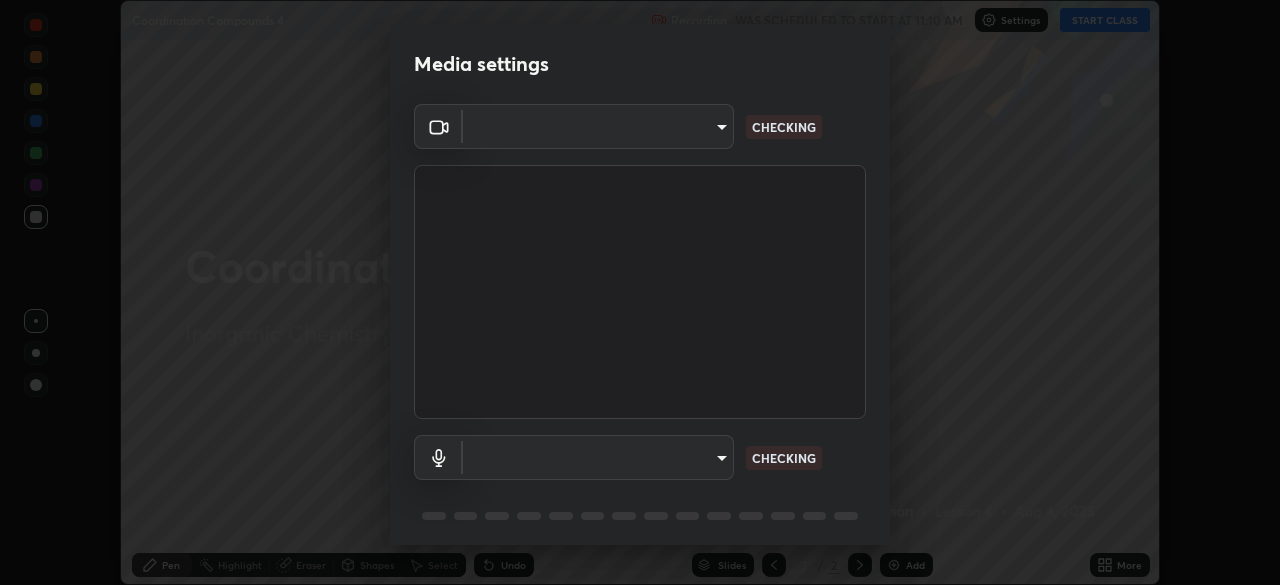 type on "683b9e622d2d25b5c57f9792f59a233711fb71fda5f9e247a72ff104aaa2f12c" 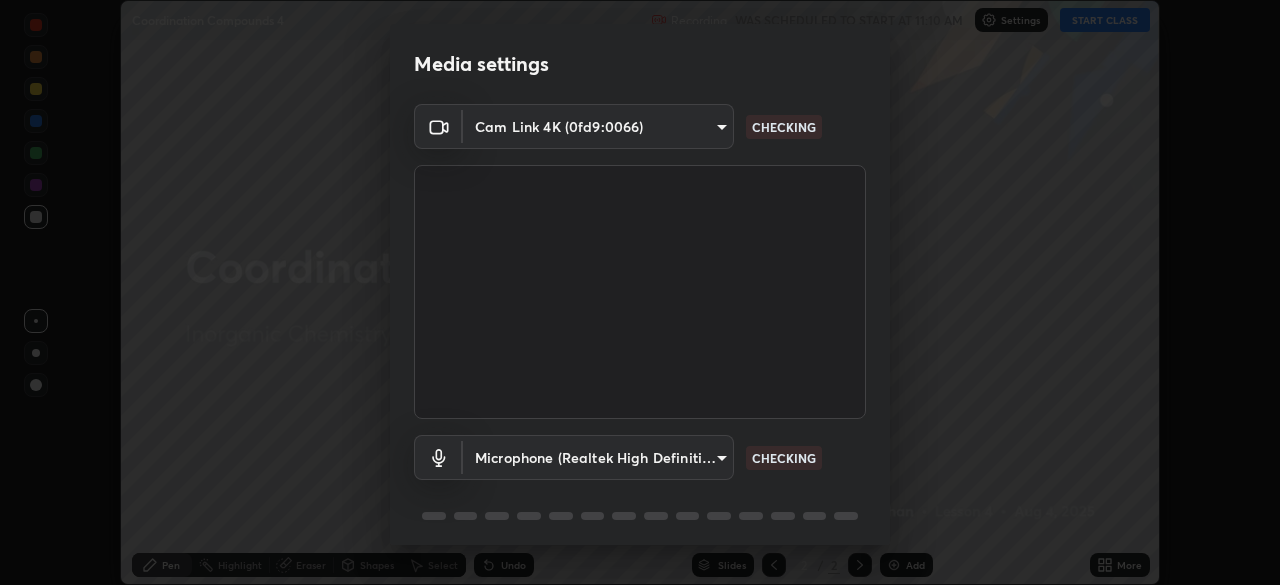 scroll, scrollTop: 71, scrollLeft: 0, axis: vertical 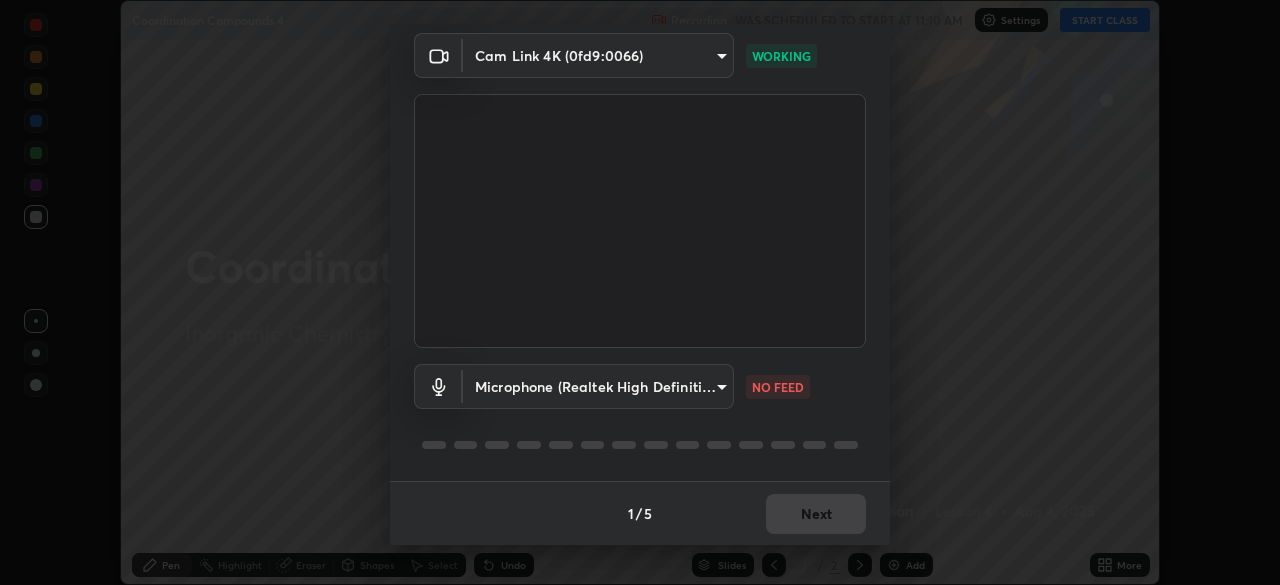 click on "Erase all Coordination Compounds 4 Recording WAS SCHEDULED TO START AT  11:10 AM Settings START CLASS Setting up your live class Coordination Compounds 4 • L4 of Inorganic Chemistry [PERSON] Pen Highlight Eraser Shapes Select Undo Slides 2 / 2 Add More No doubts shared Encourage your learners to ask a doubt for better clarity Report an issue Reason for reporting Buffering Chat not working Audio - Video sync issue Educator video quality low ​ Attach an image Report Media settings Cam Link 4K ([HASH]) [HASH] WORKING Microphone (Realtek High Definition Audio) [HASH] NO FEED 1 / 5 Next" at bounding box center (640, 292) 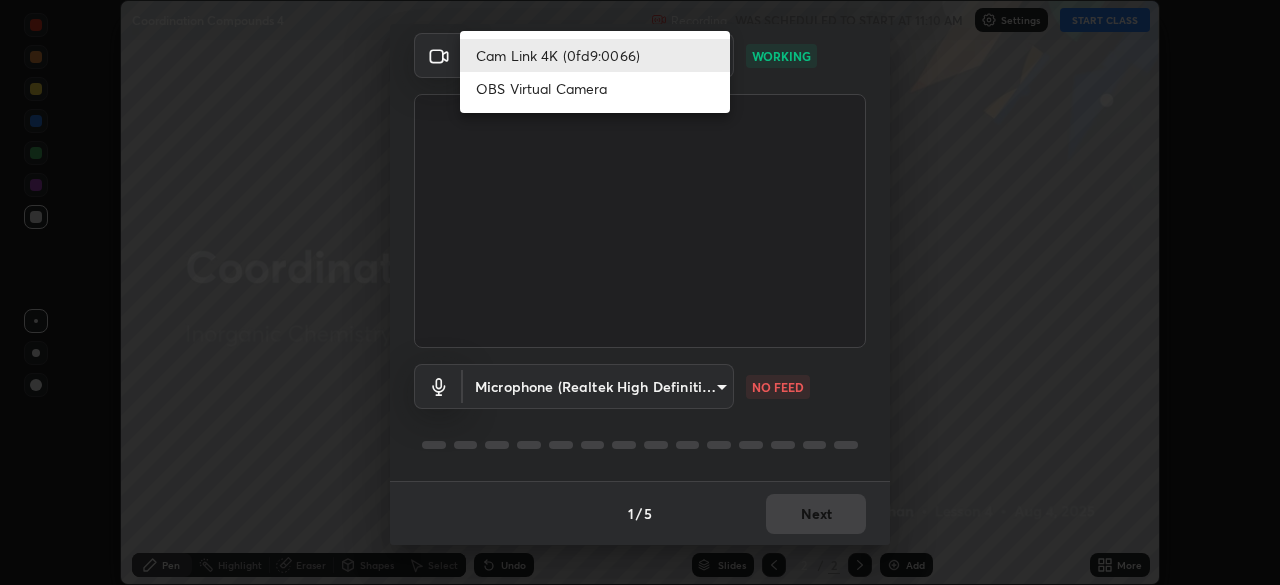 click on "OBS Virtual Camera" at bounding box center [595, 88] 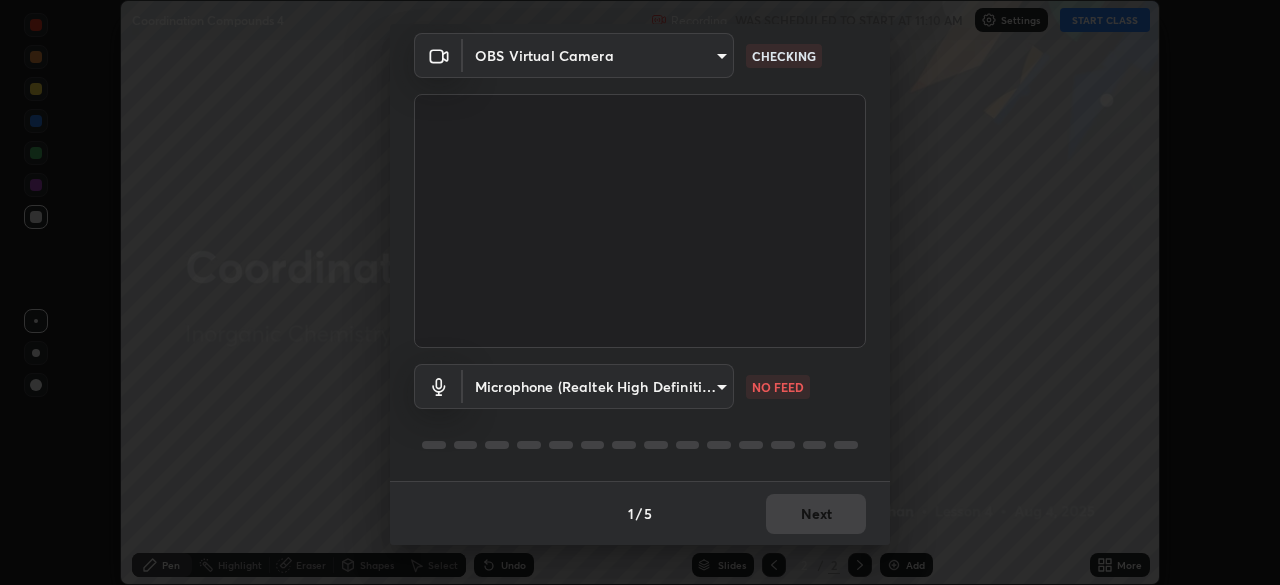 click on "Erase all Coordination Compounds 4 Recording WAS SCHEDULED TO START AT  11:10 AM Settings START CLASS Setting up your live class Coordination Compounds 4 • L4 of Inorganic Chemistry [PERSON] Pen Highlight Eraser Shapes Select Undo Slides 2 / 2 Add More No doubts shared Encourage your learners to ask a doubt for better clarity Report an issue Reason for reporting Buffering Chat not working Audio - Video sync issue Educator video quality low ​ Attach an image Report Media settings OBS Virtual Camera [HASH] CHECKING Microphone (Realtek High Definition Audio) [HASH] NO FEED 1 / 5 Next" at bounding box center (640, 292) 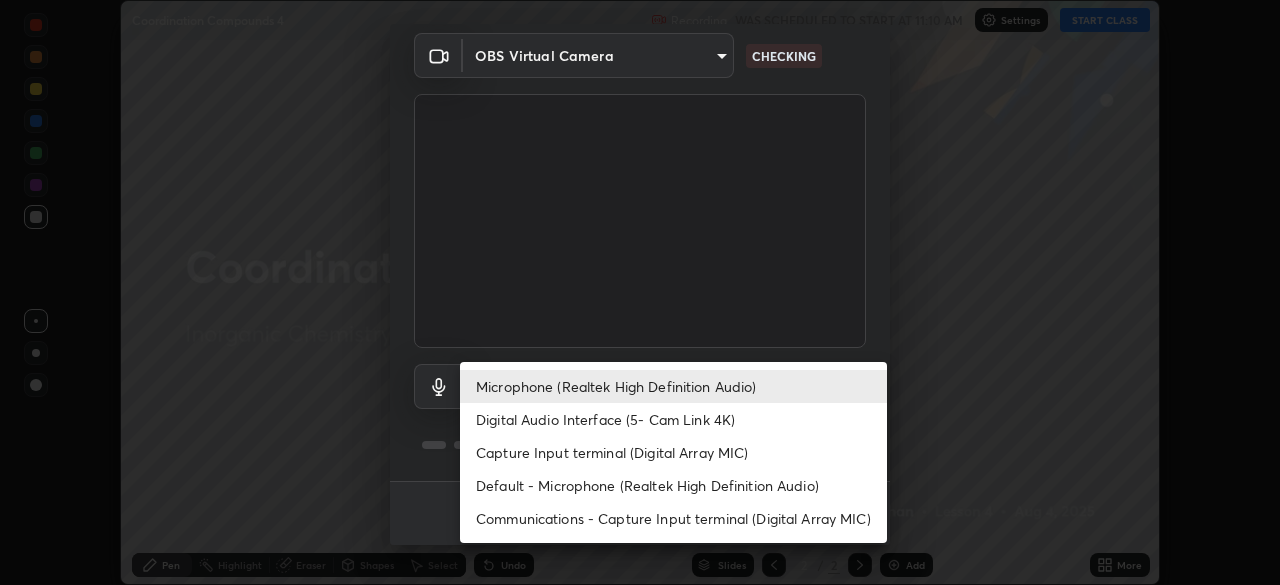 click on "Digital Audio Interface (5- Cam Link 4K)" at bounding box center (673, 419) 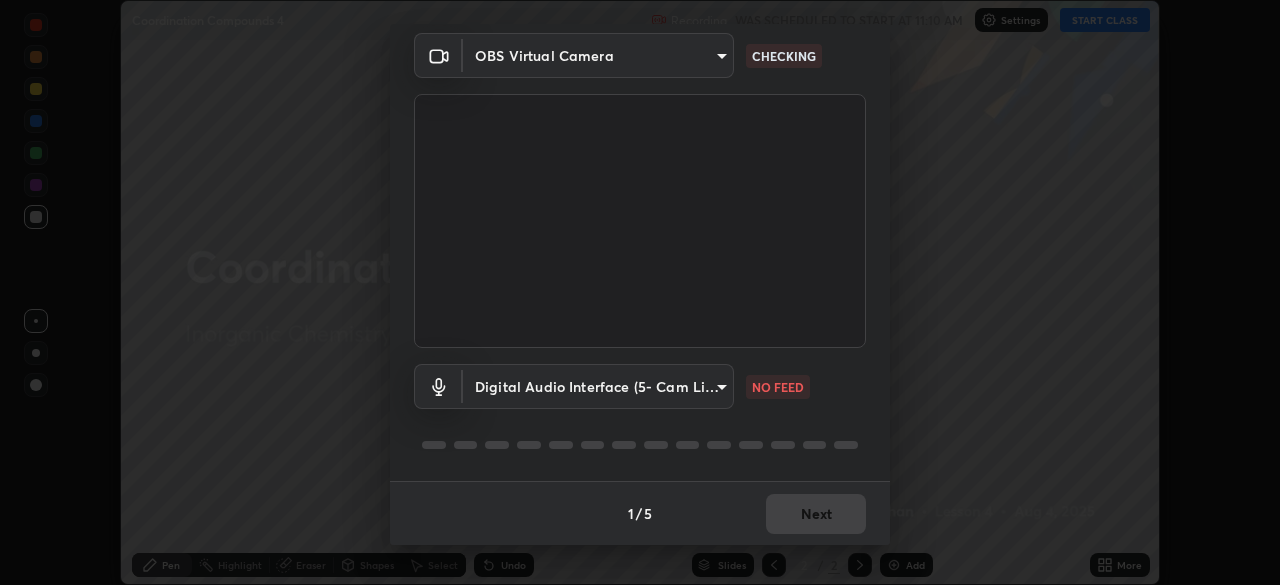 click on "Erase all Coordination Compounds 4 Recording WAS SCHEDULED TO START AT  11:10 AM Settings START CLASS Setting up your live class Coordination Compounds 4 • L4 of Inorganic Chemistry [PERSON] Pen Highlight Eraser Shapes Select Undo Slides 2 / 2 Add More No doubts shared Encourage your learners to ask a doubt for better clarity Report an issue Reason for reporting Buffering Chat not working Audio - Video sync issue Educator video quality low ​ Attach an image Report Media settings OBS Virtual Camera [HASH] CHECKING Digital Audio Interface (5- Cam Link 4K) [HASH] NO FEED 1 / 5 Next" at bounding box center (640, 292) 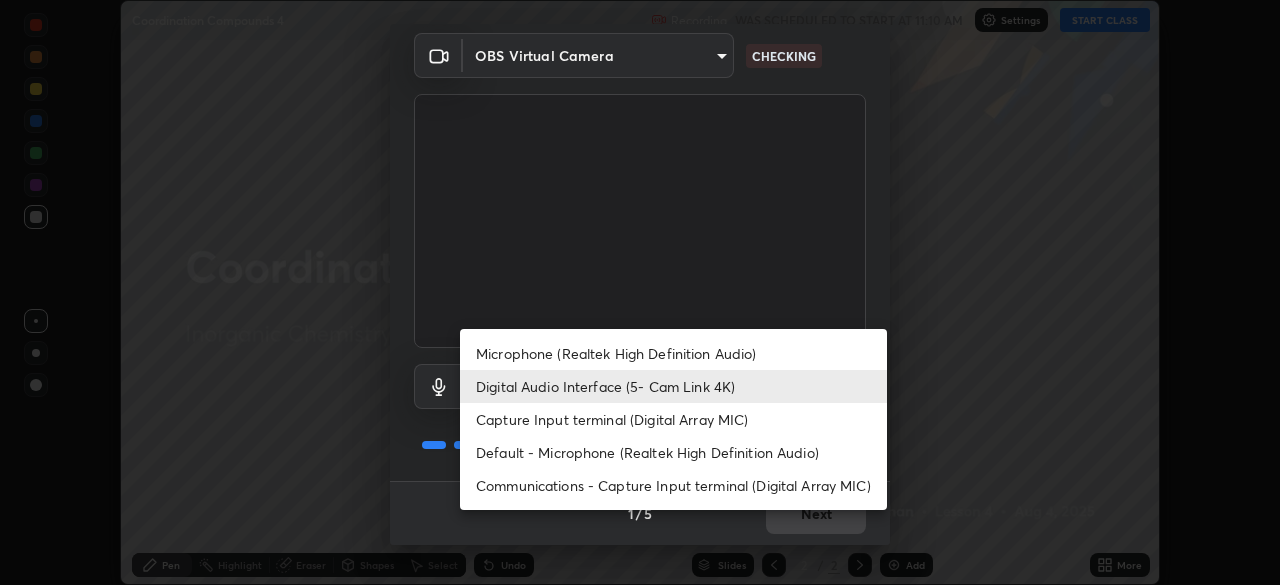 click on "Microphone (Realtek High Definition Audio)" at bounding box center (673, 353) 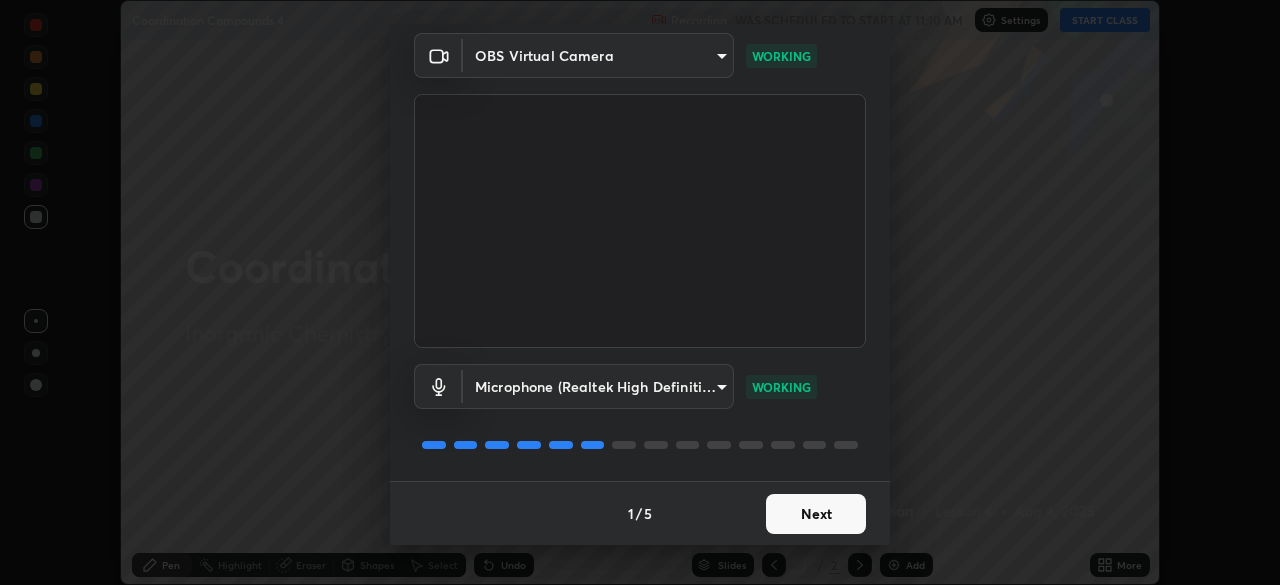 click on "Next" at bounding box center (816, 514) 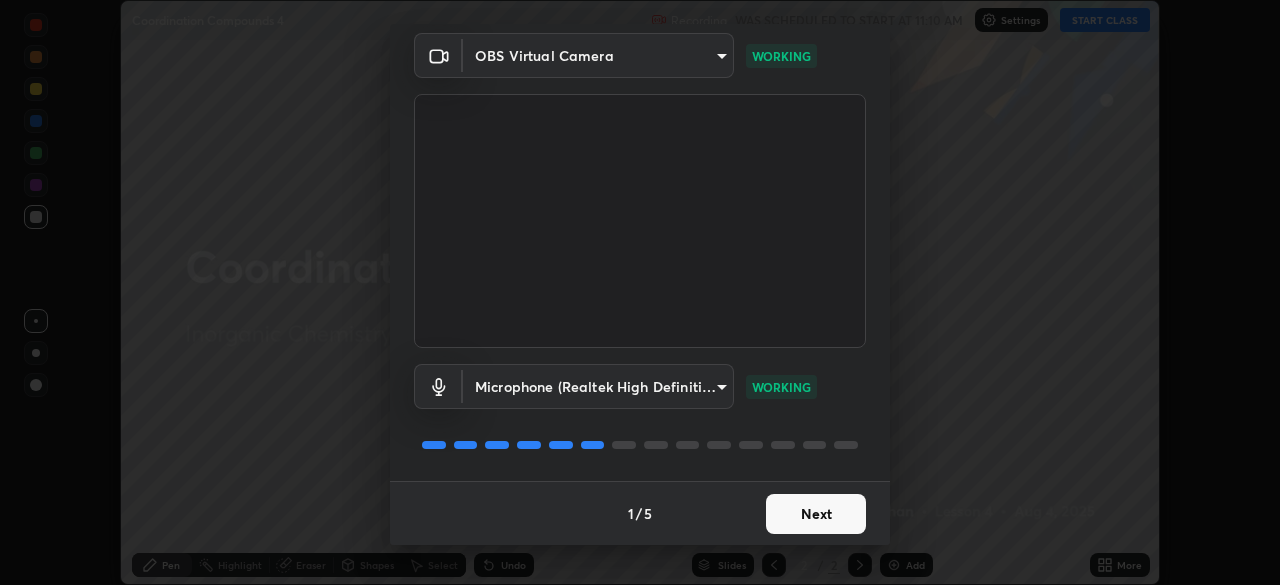 scroll, scrollTop: 0, scrollLeft: 0, axis: both 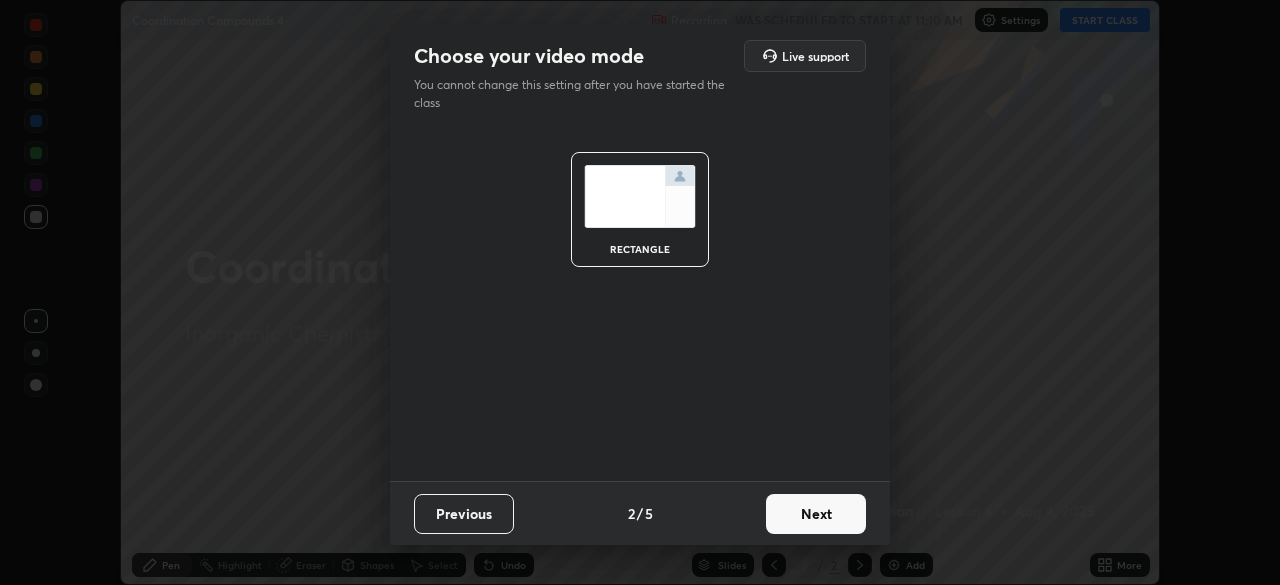 click on "Next" at bounding box center (816, 514) 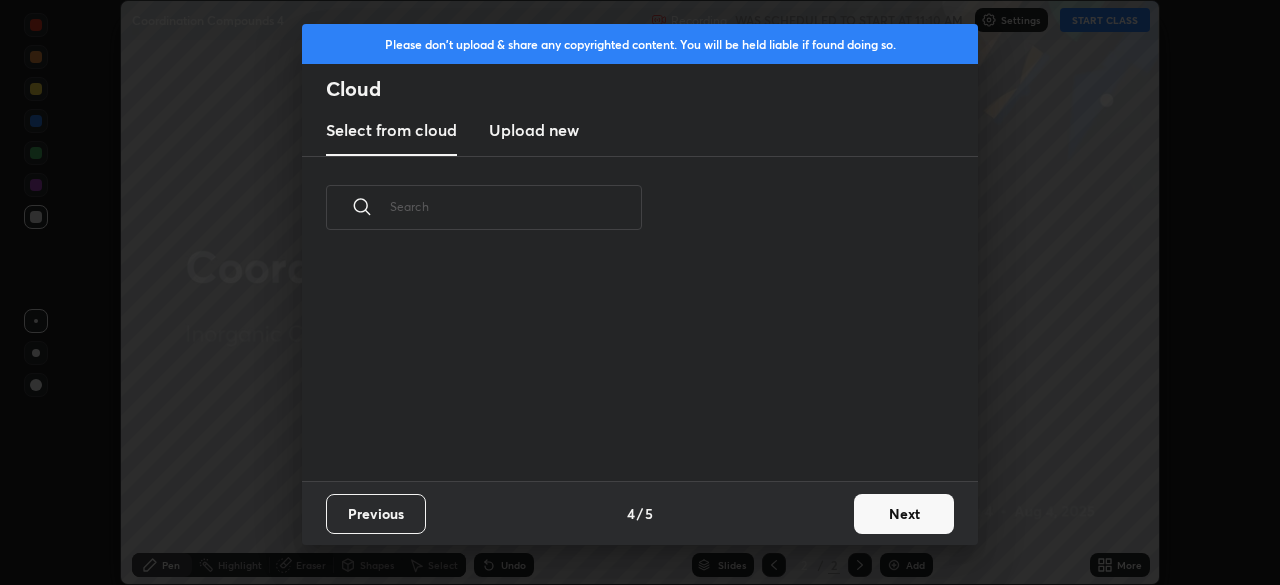 click on "Previous 4 / 5 Next" at bounding box center (640, 513) 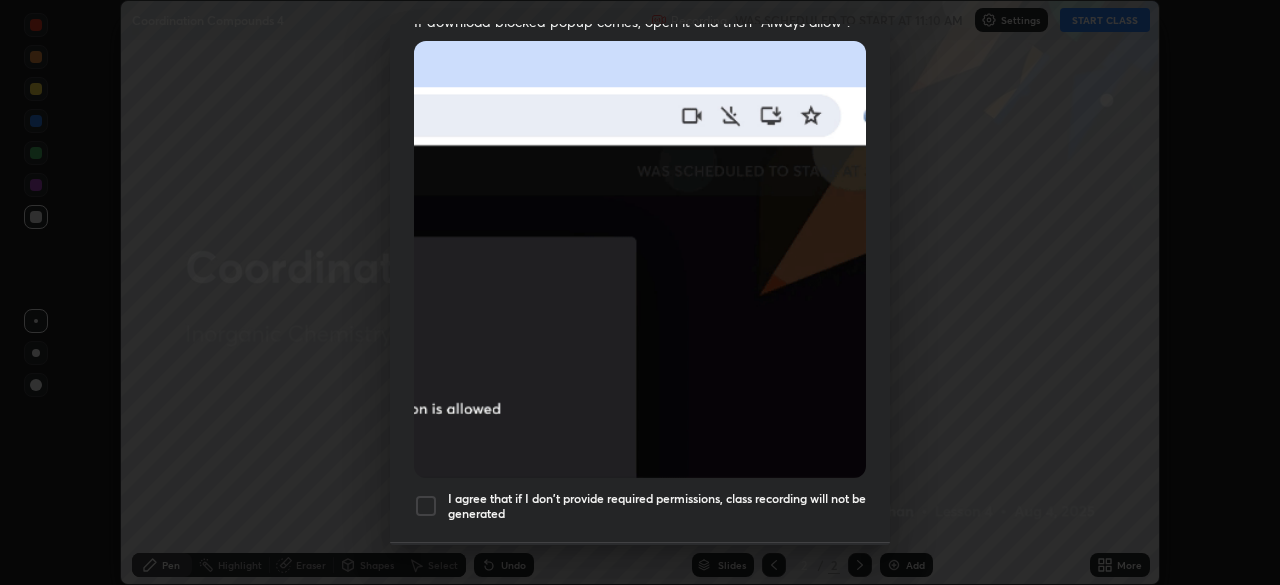 scroll, scrollTop: 479, scrollLeft: 0, axis: vertical 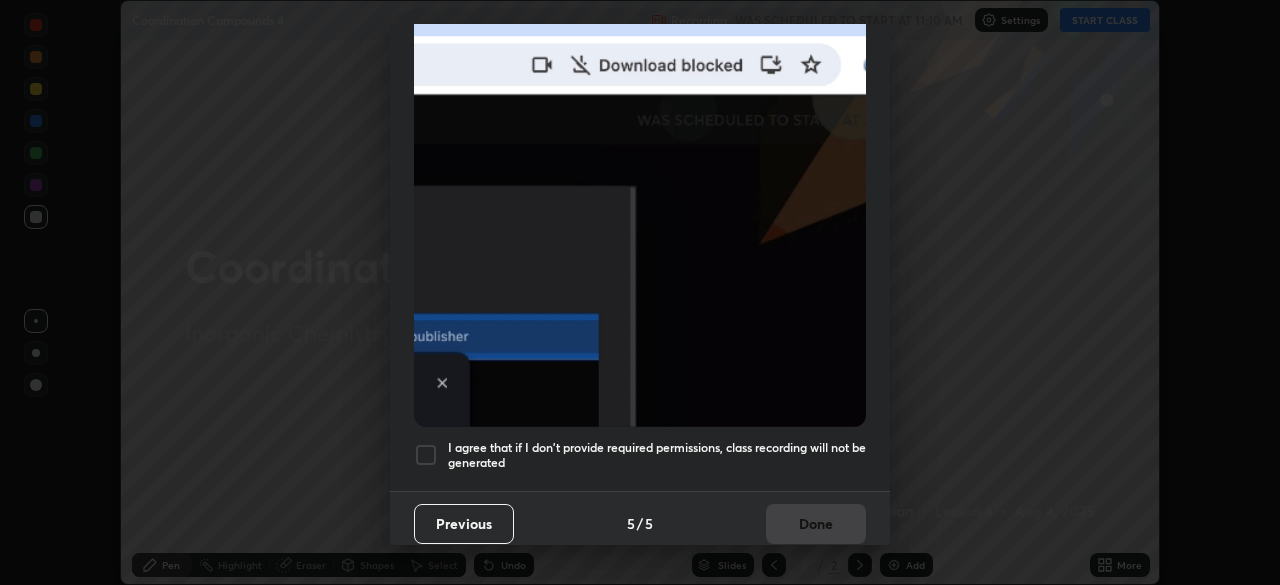click on "Previous" at bounding box center (464, 524) 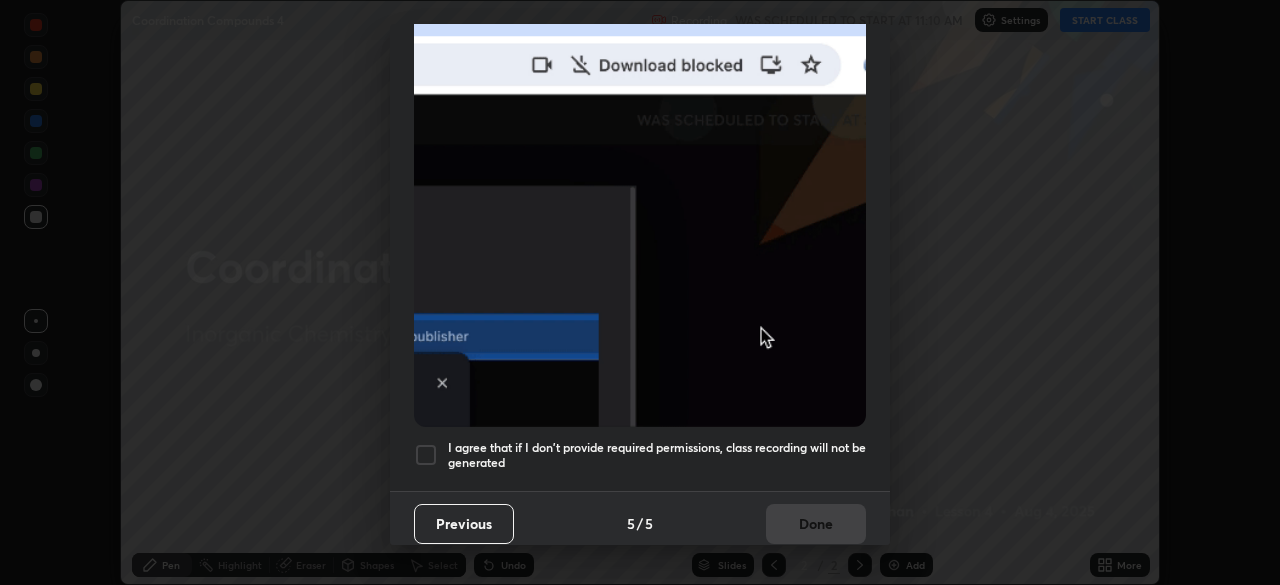 scroll, scrollTop: 0, scrollLeft: 0, axis: both 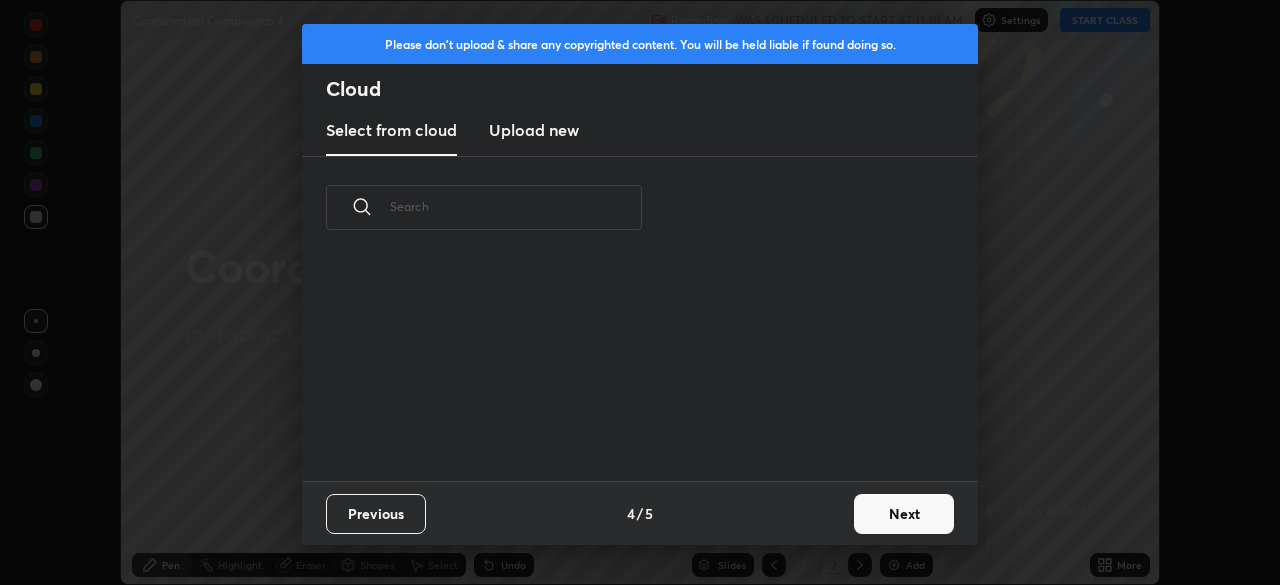 click on "Next" at bounding box center (904, 514) 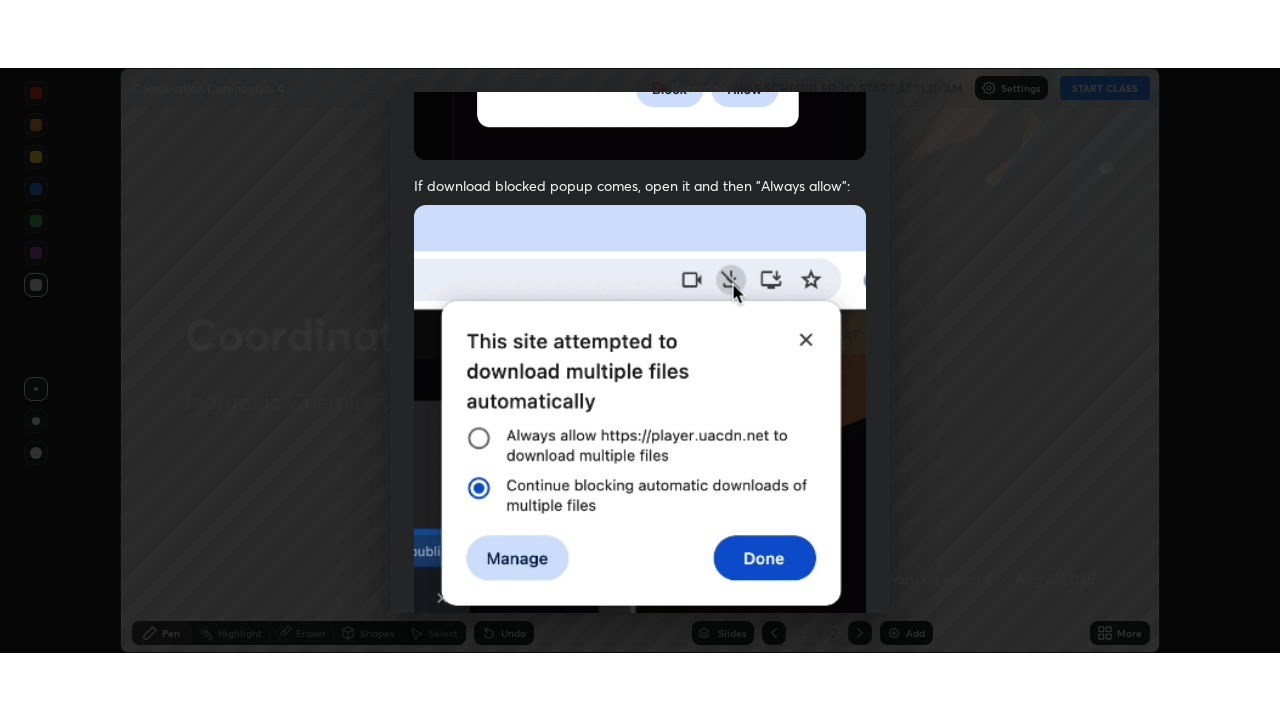 scroll, scrollTop: 479, scrollLeft: 0, axis: vertical 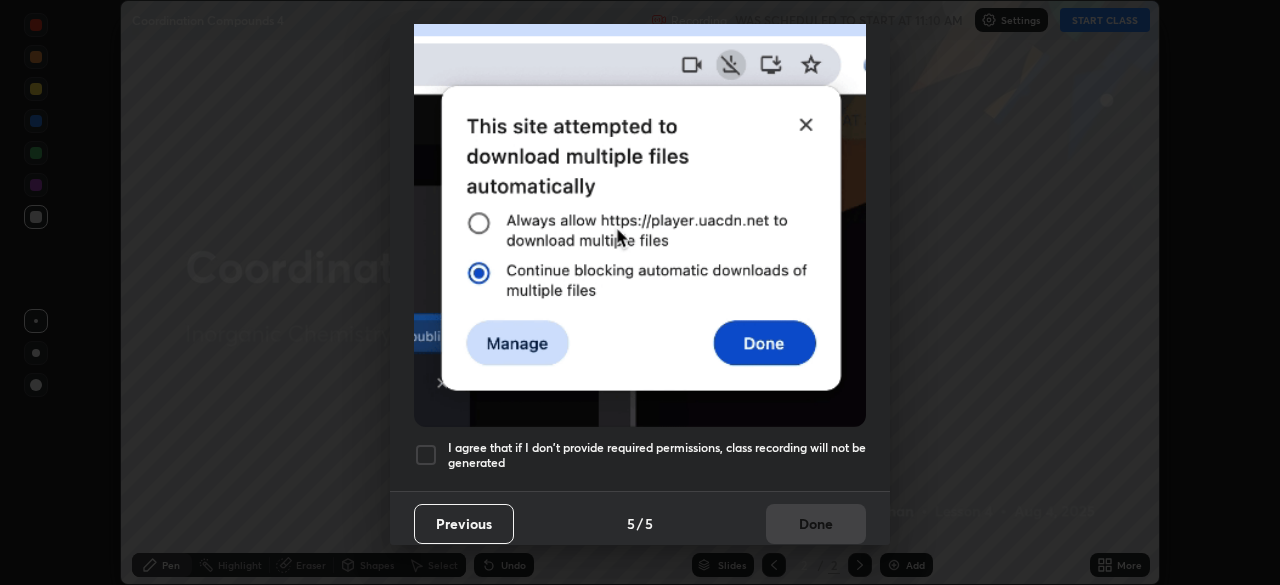 click at bounding box center (426, 455) 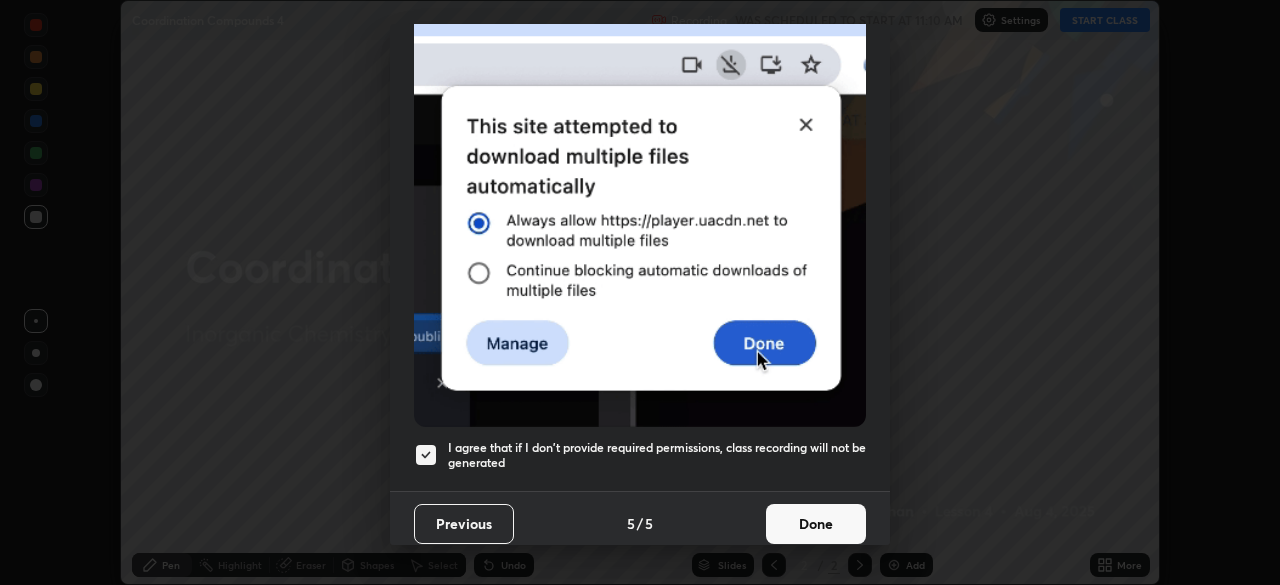 click on "Done" at bounding box center (816, 524) 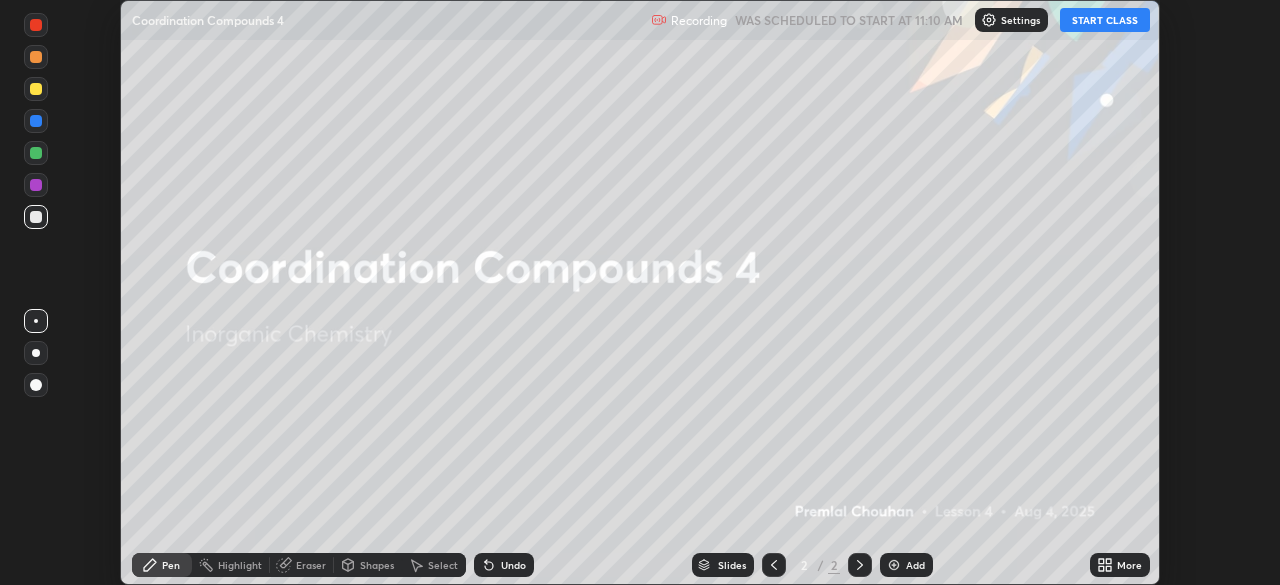 click 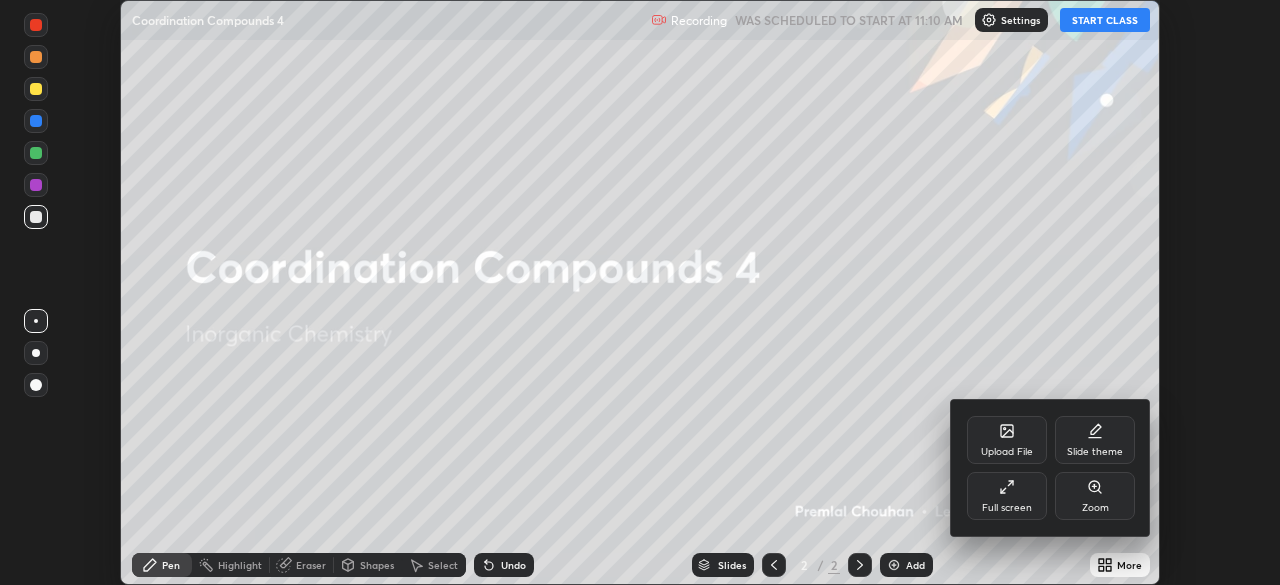click on "Full screen" at bounding box center (1007, 508) 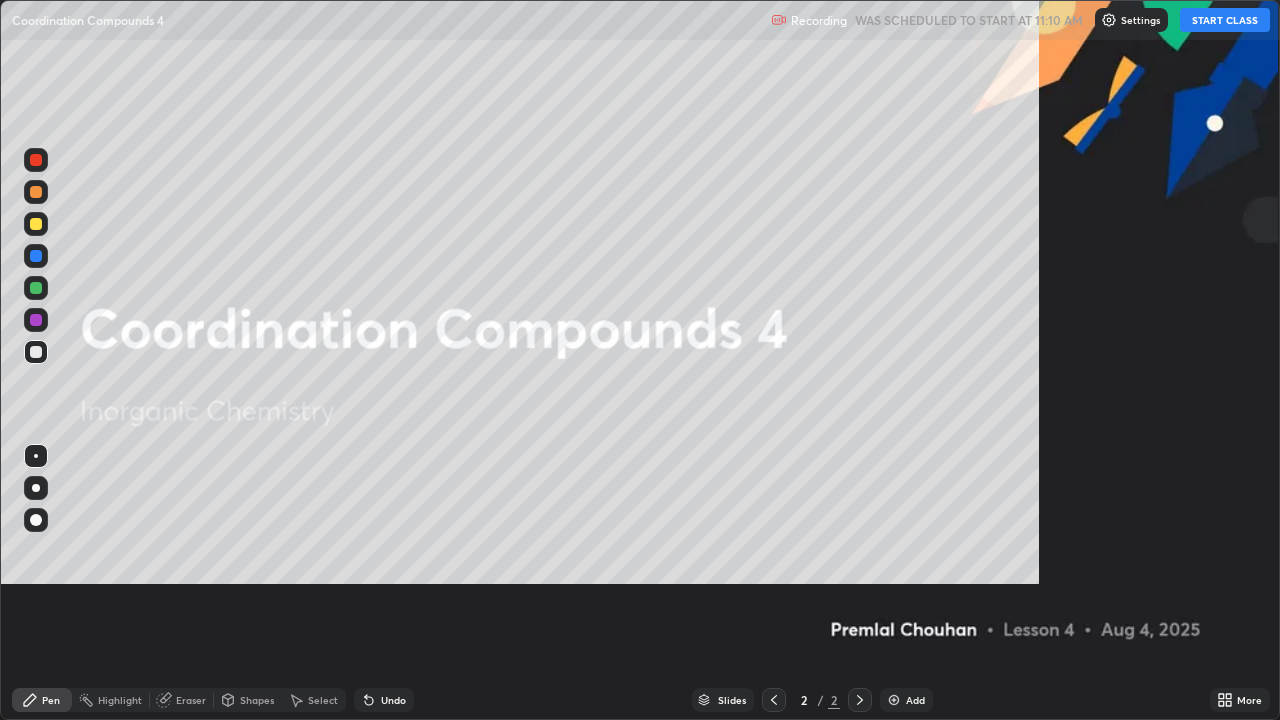 scroll, scrollTop: 99280, scrollLeft: 98720, axis: both 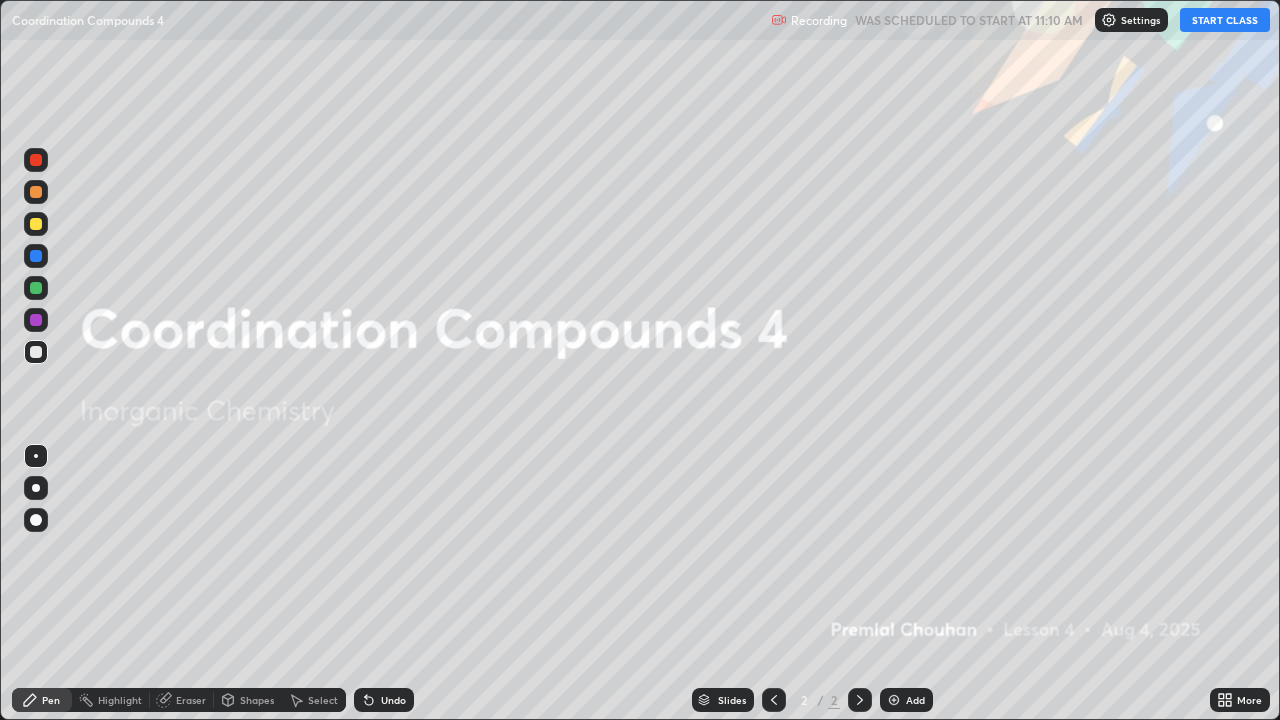 click at bounding box center (894, 700) 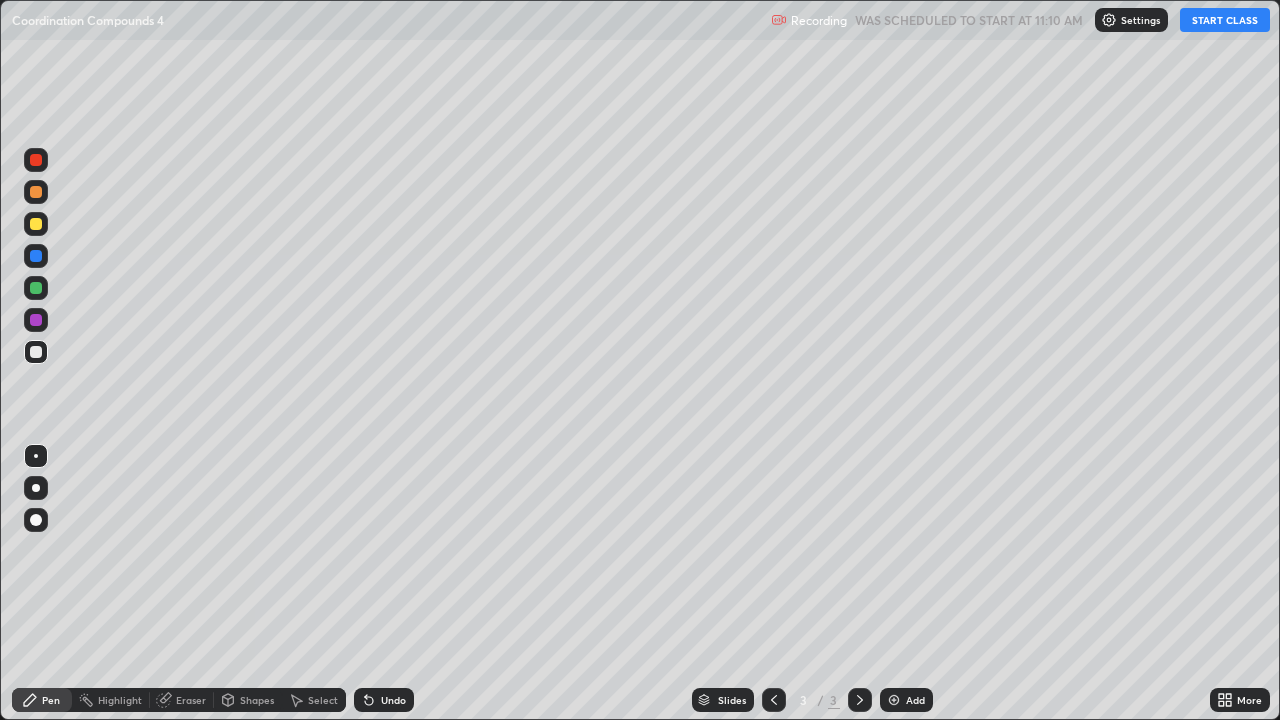click on "Undo" at bounding box center (384, 700) 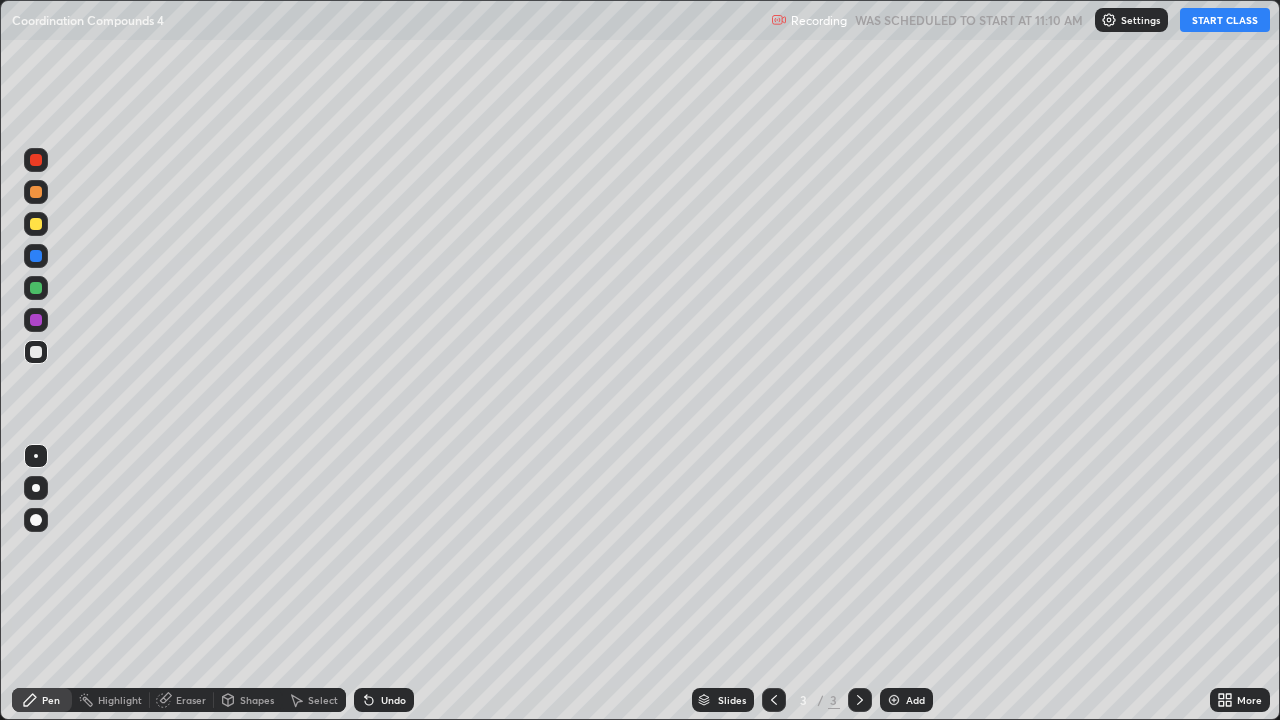 click on "Undo" at bounding box center [393, 700] 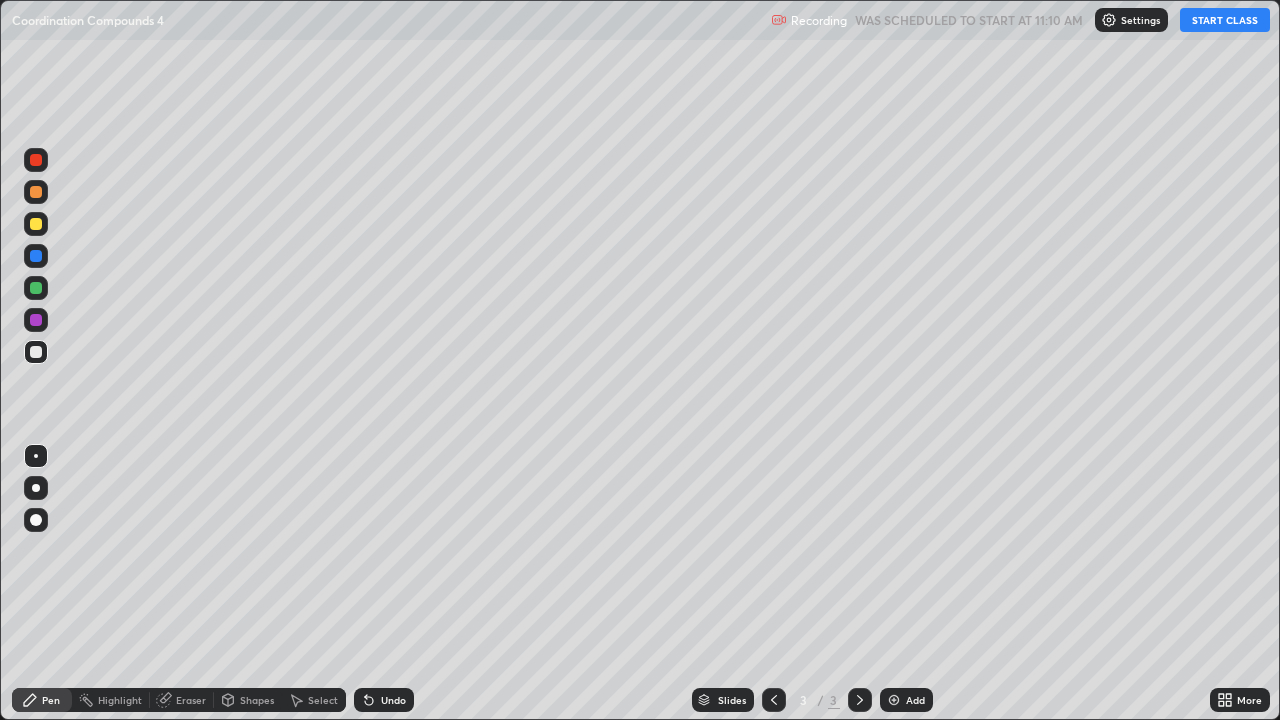 click on "Undo" at bounding box center [393, 700] 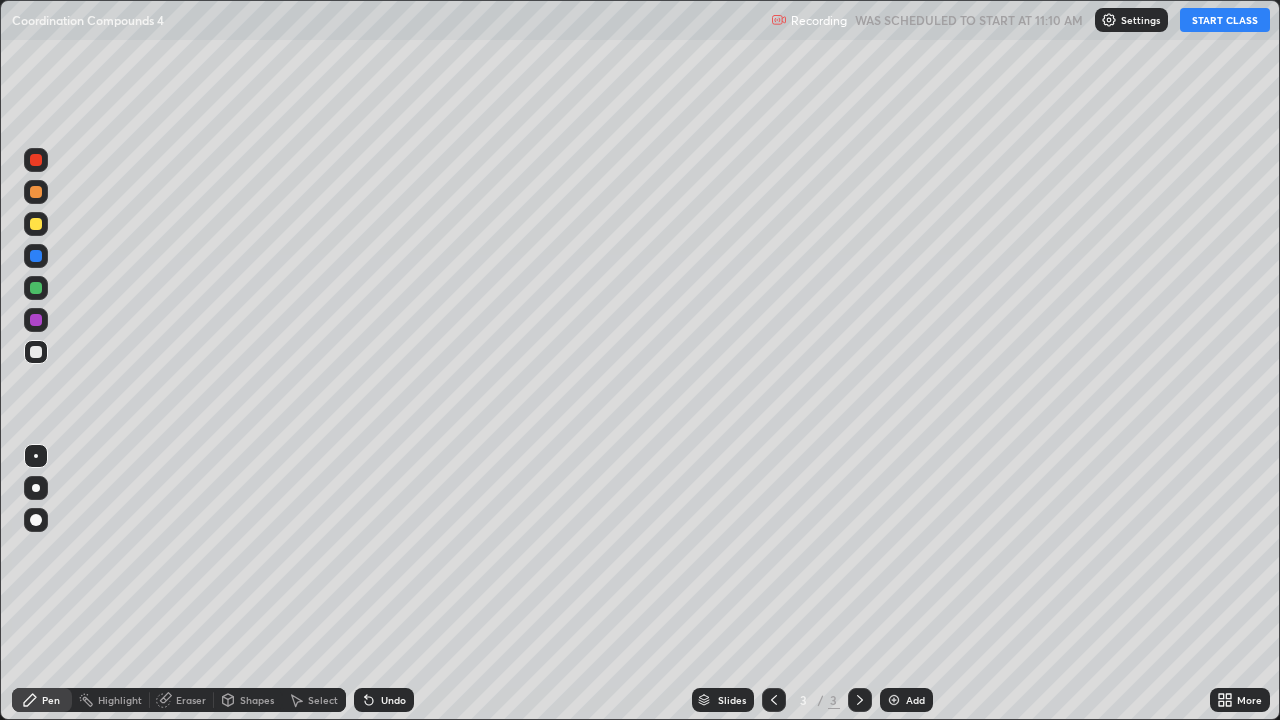 click on "Undo" at bounding box center [384, 700] 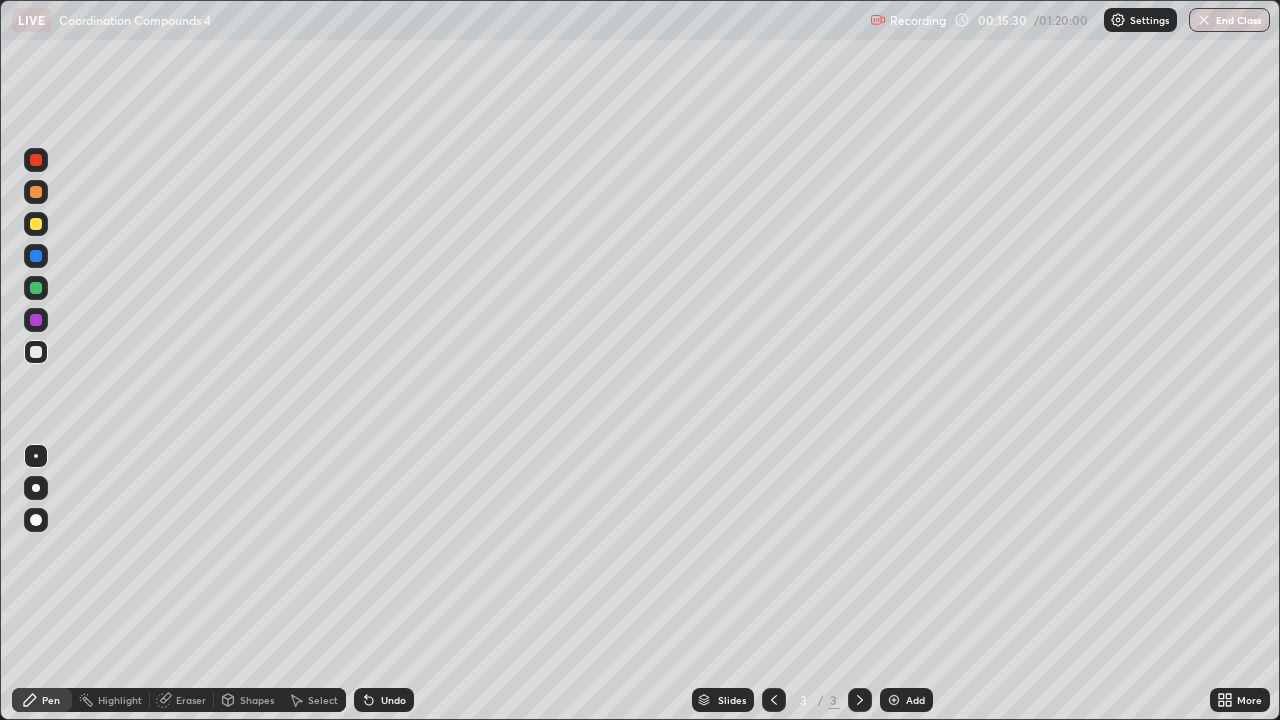 click at bounding box center [894, 700] 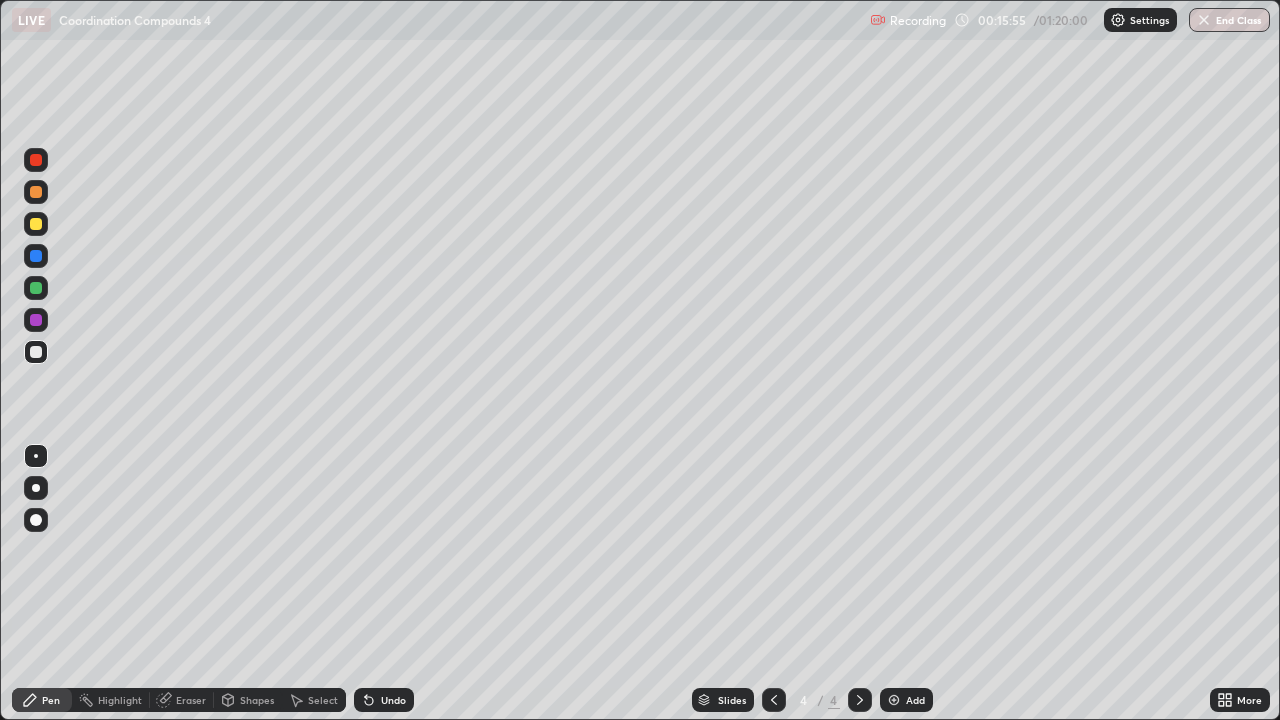 click at bounding box center [36, 192] 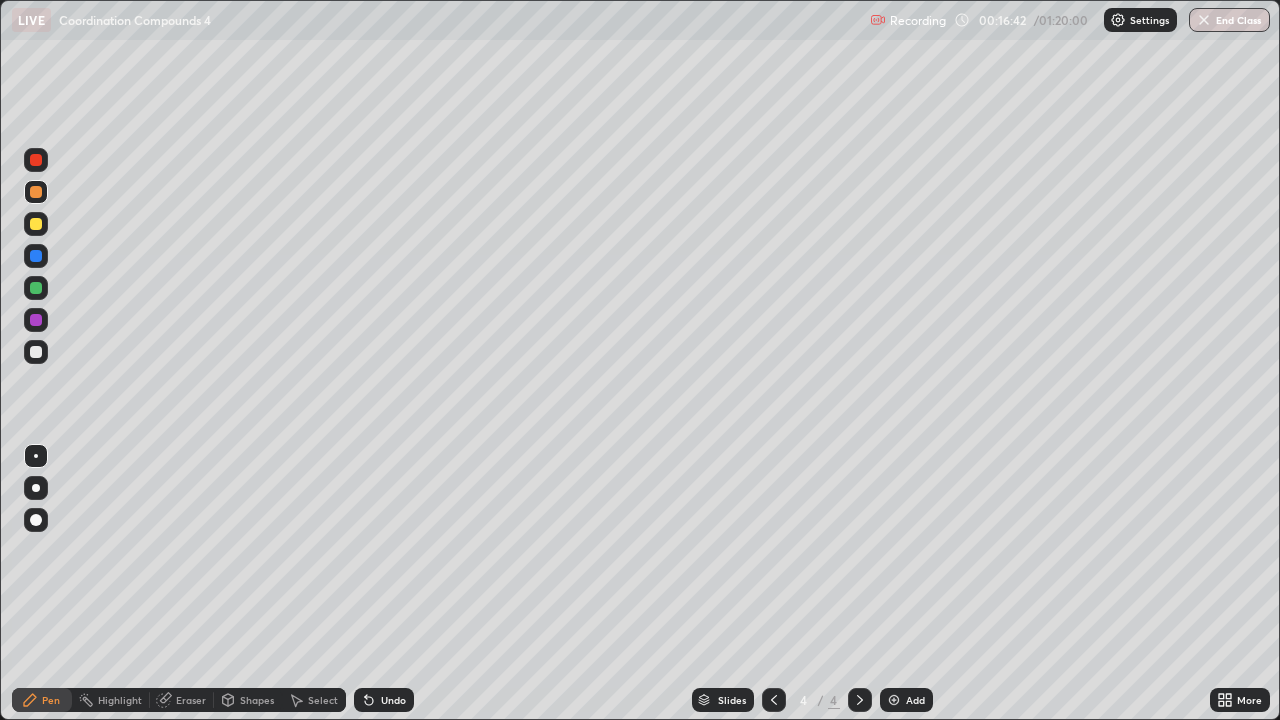 click on "Eraser" at bounding box center (191, 700) 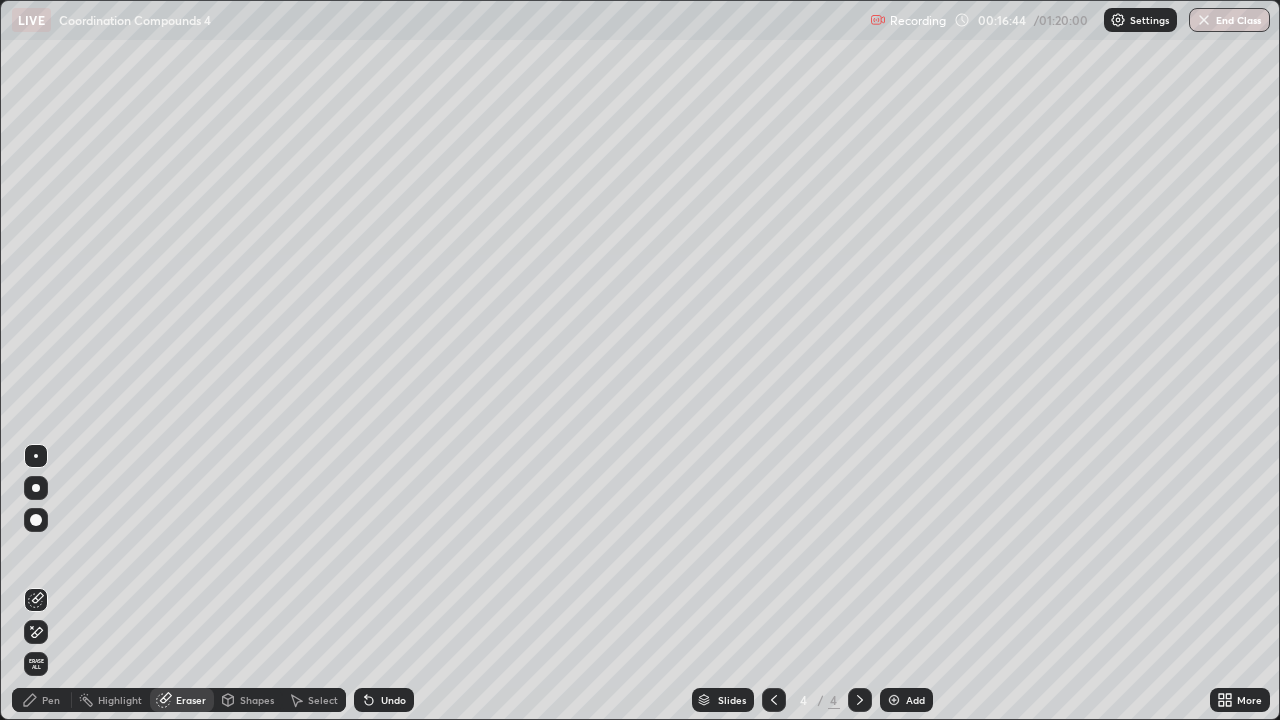click on "Pen" at bounding box center (51, 700) 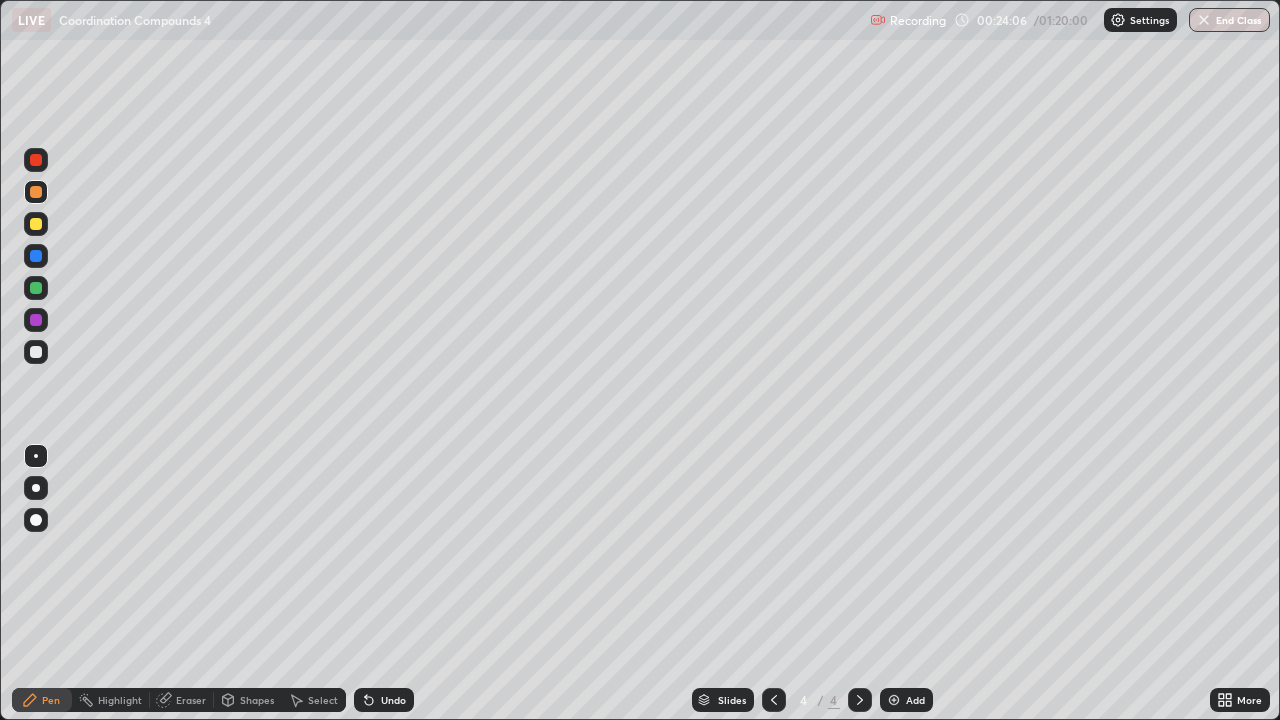 click on "Eraser" at bounding box center [191, 700] 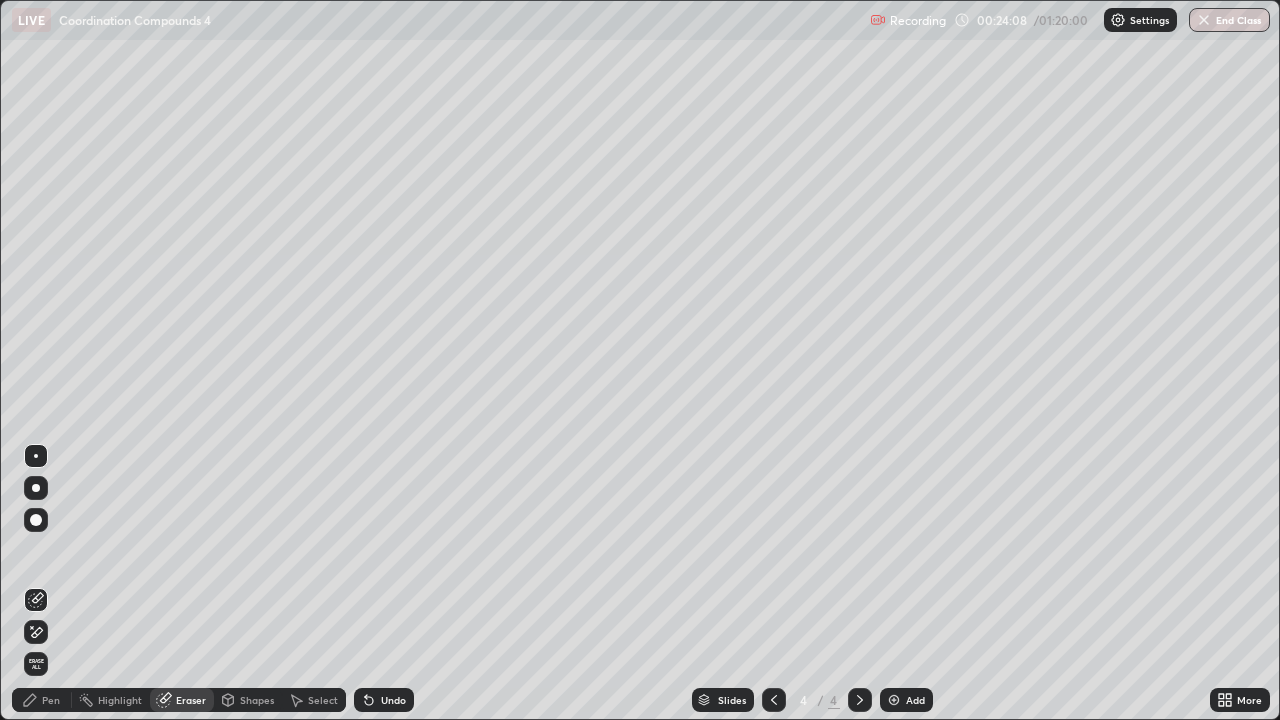 click on "Pen" at bounding box center (51, 700) 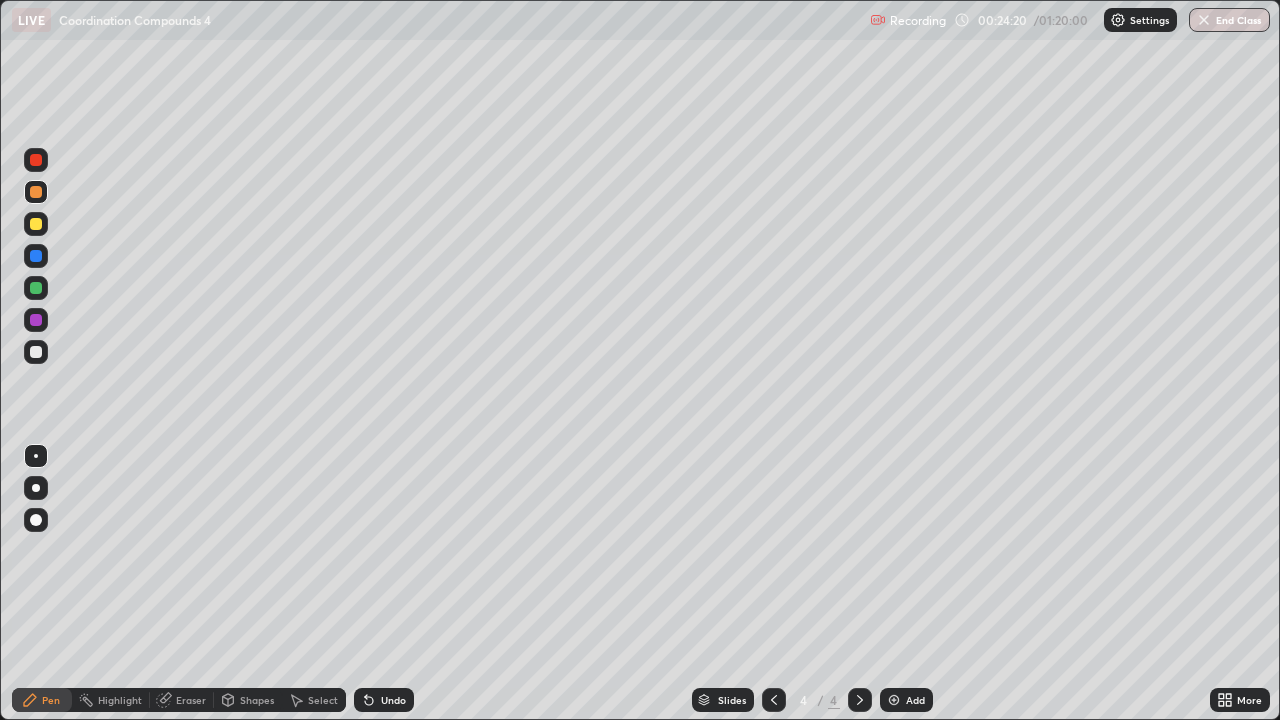 click on "Eraser" at bounding box center (191, 700) 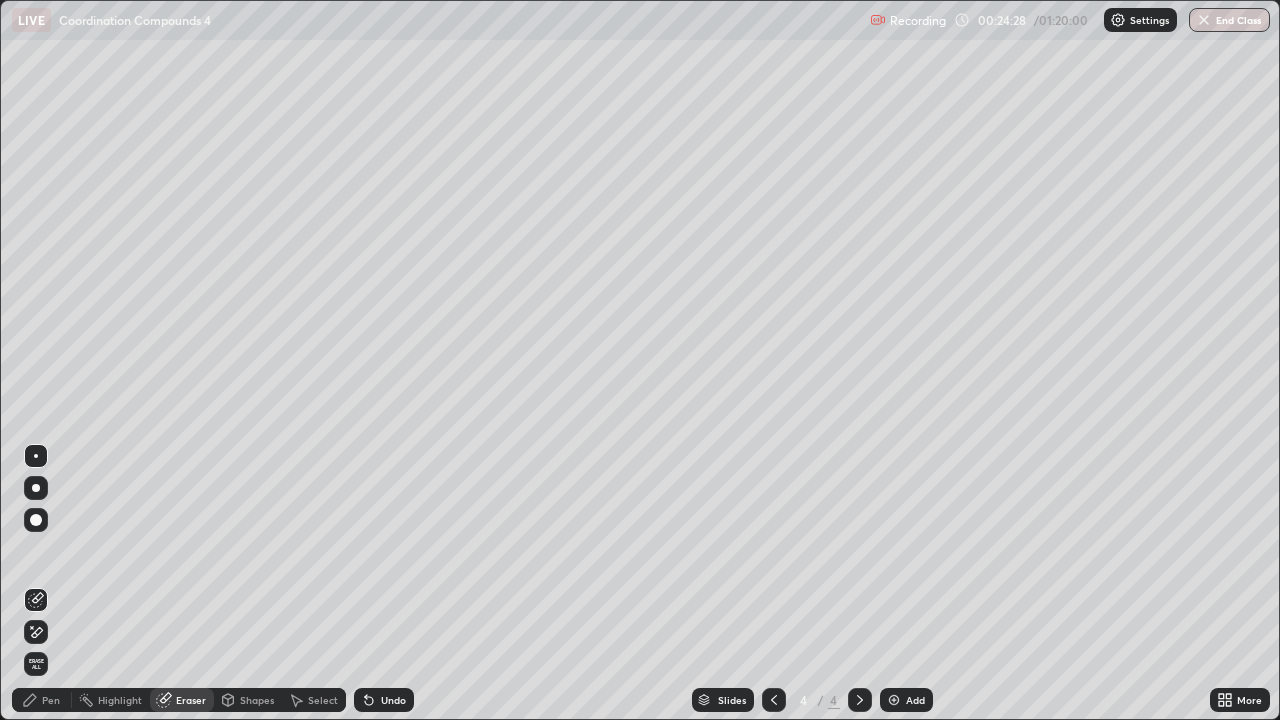 click on "Pen" at bounding box center (51, 700) 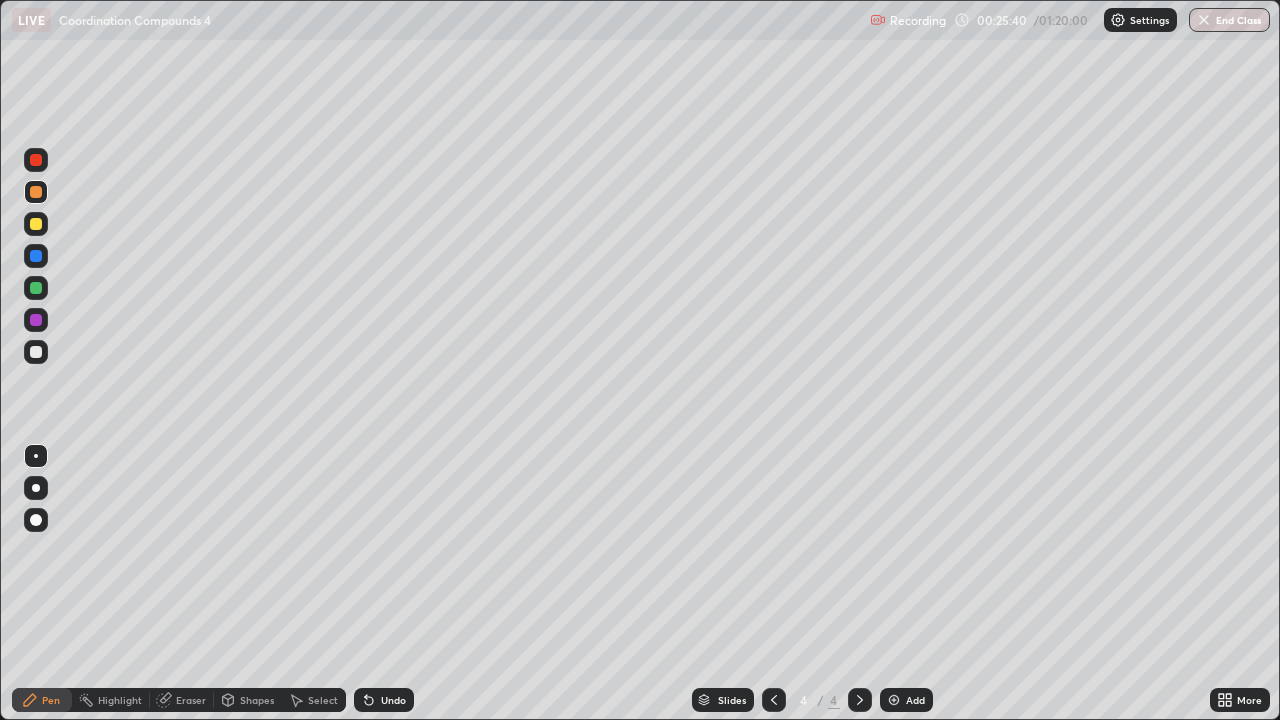click at bounding box center (36, 288) 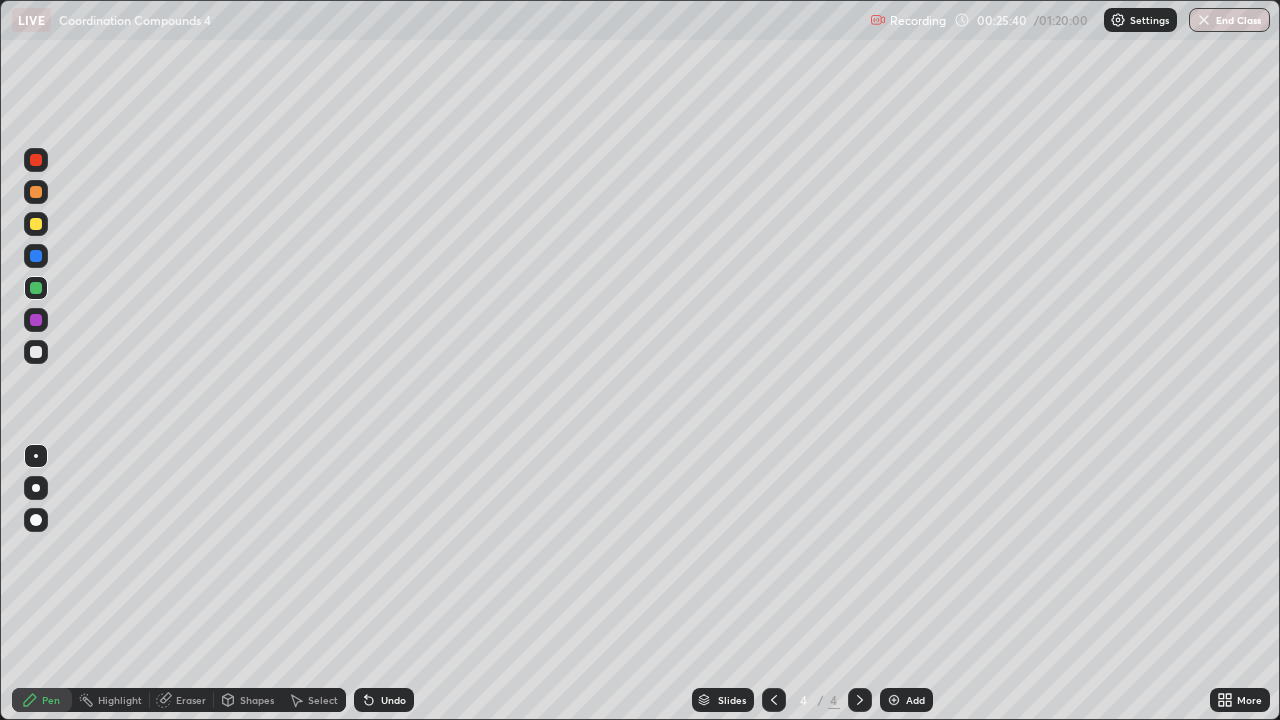 click at bounding box center [36, 224] 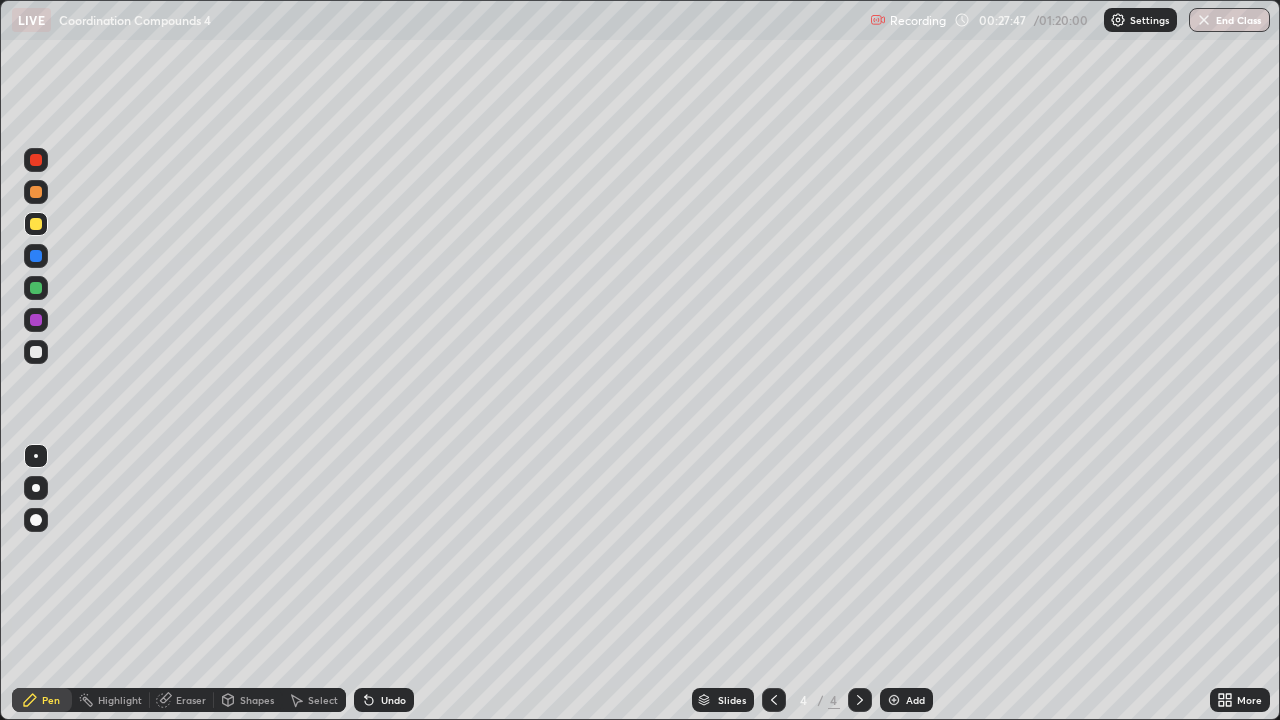 click at bounding box center (36, 352) 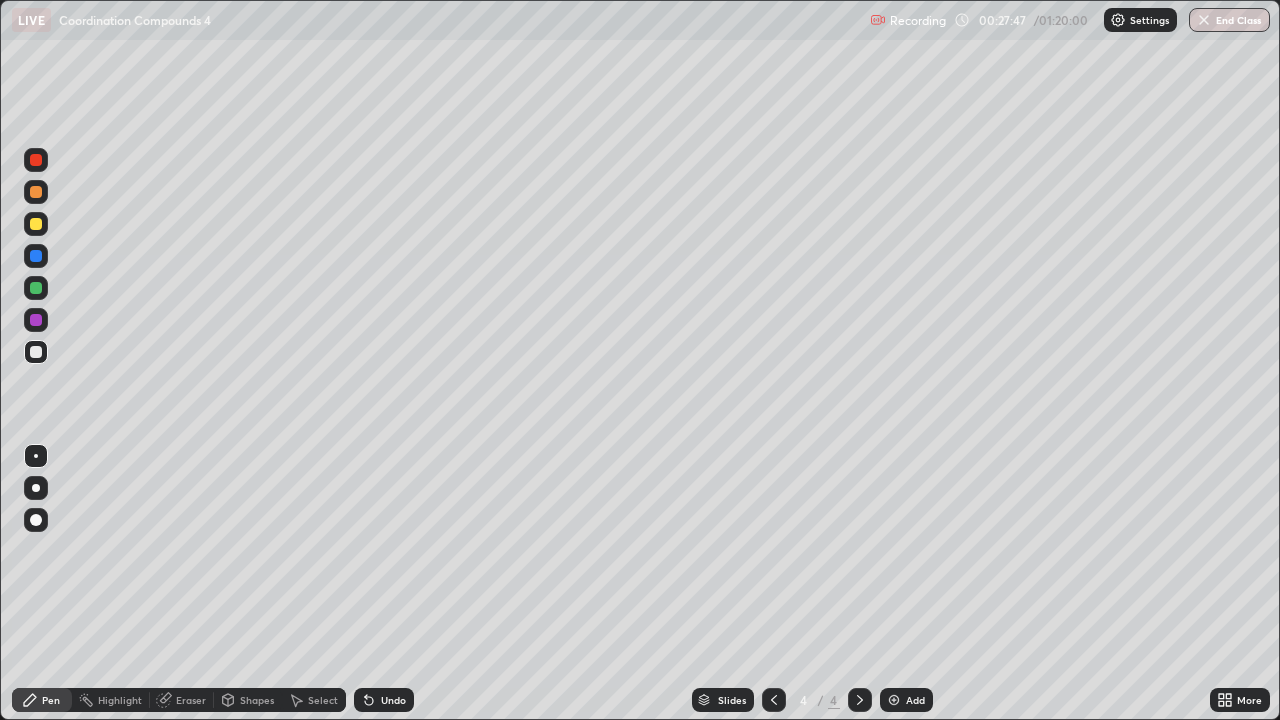 click at bounding box center (36, 352) 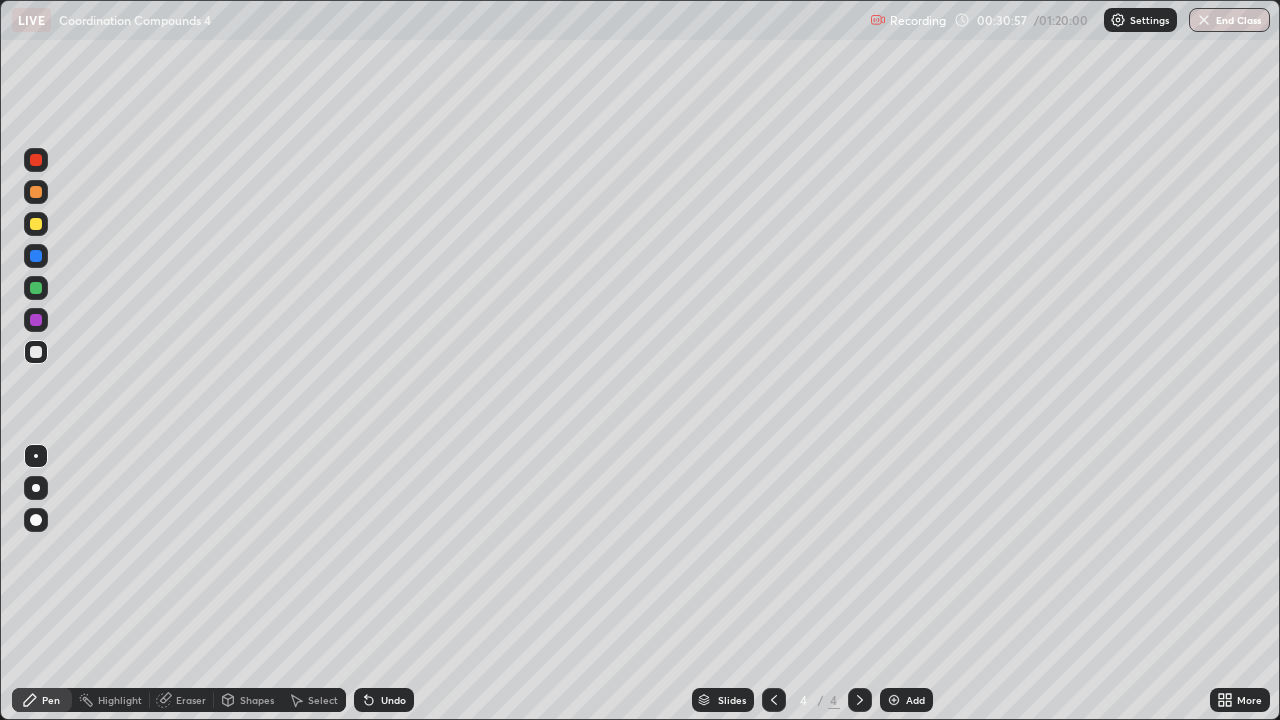 click at bounding box center [36, 352] 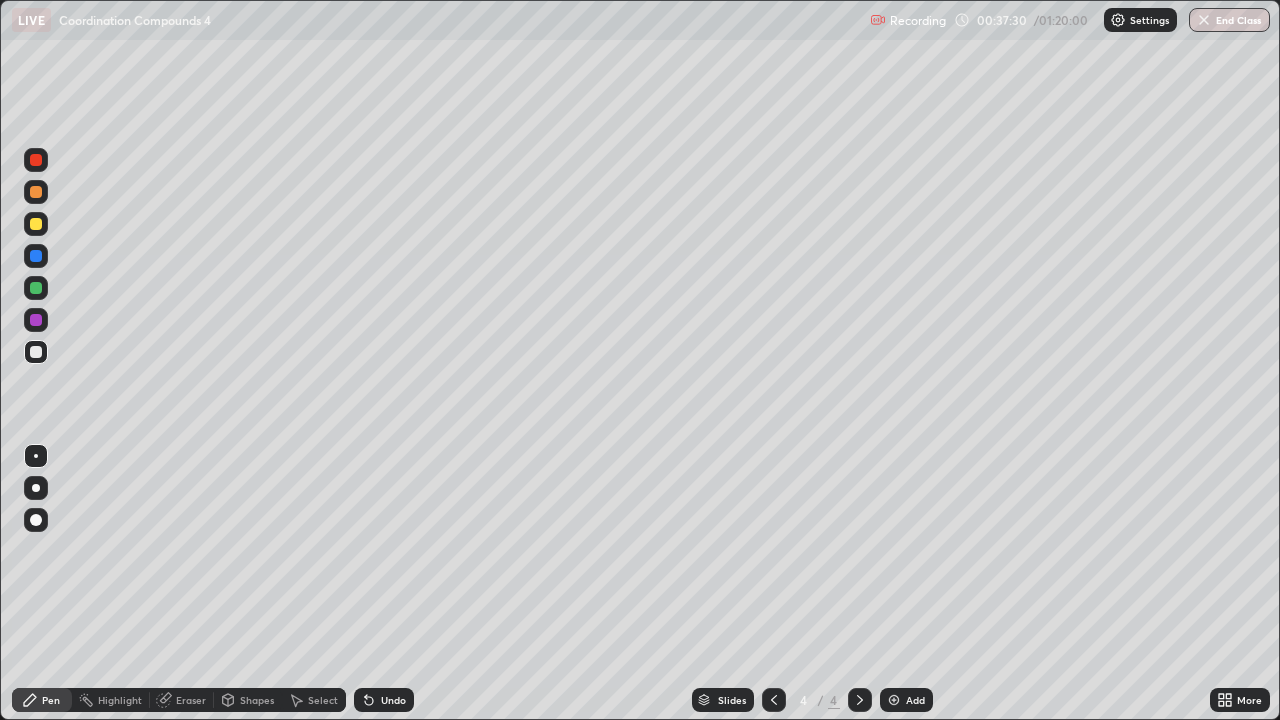 click at bounding box center (36, 288) 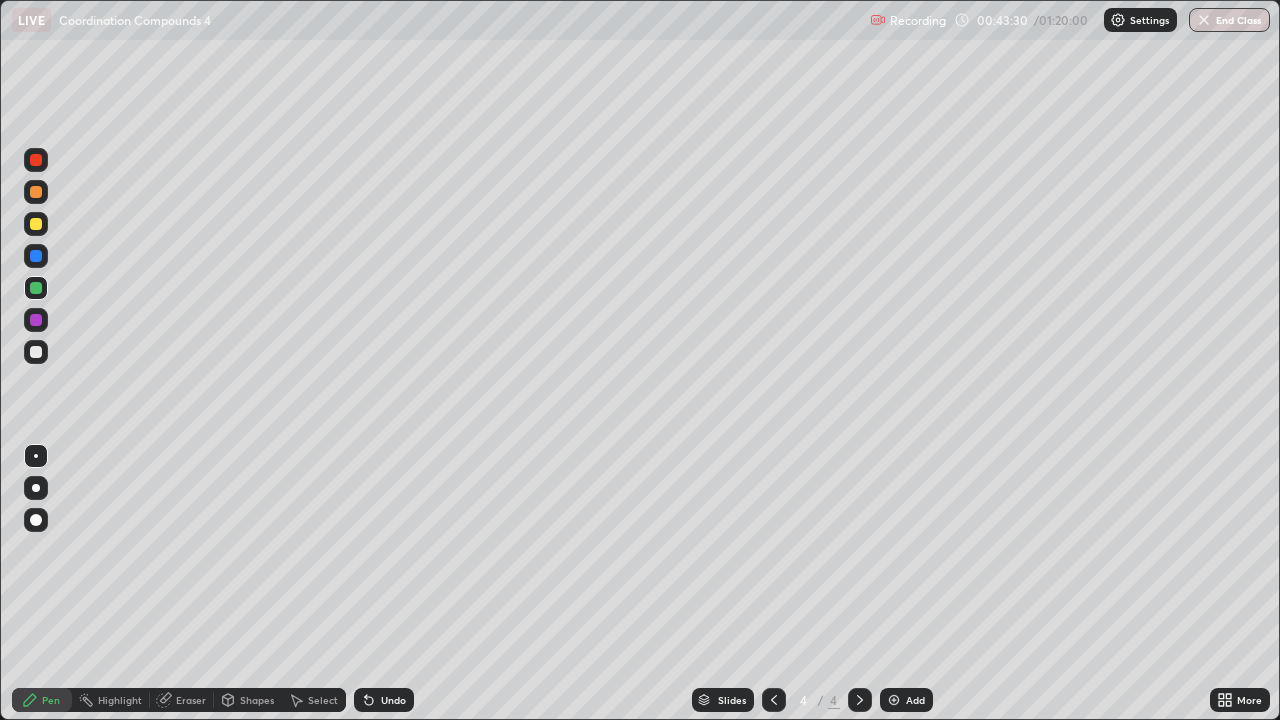 click on "Add" at bounding box center (906, 700) 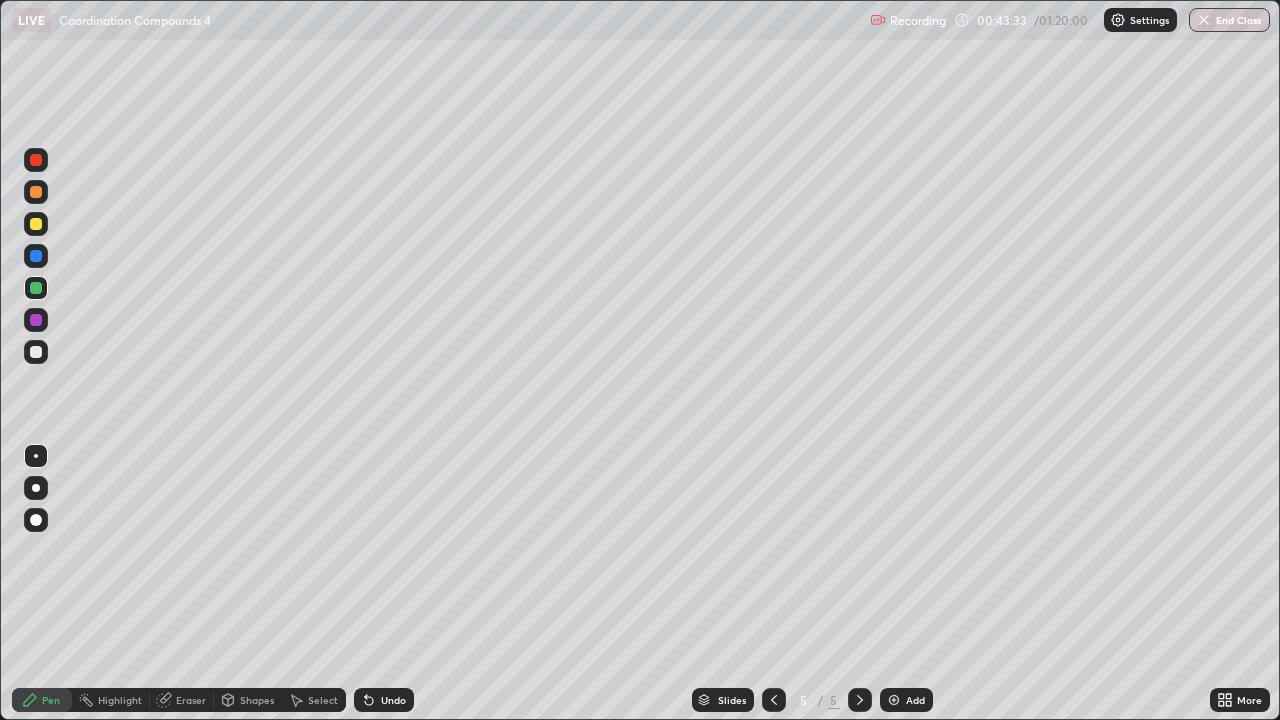 click at bounding box center [36, 224] 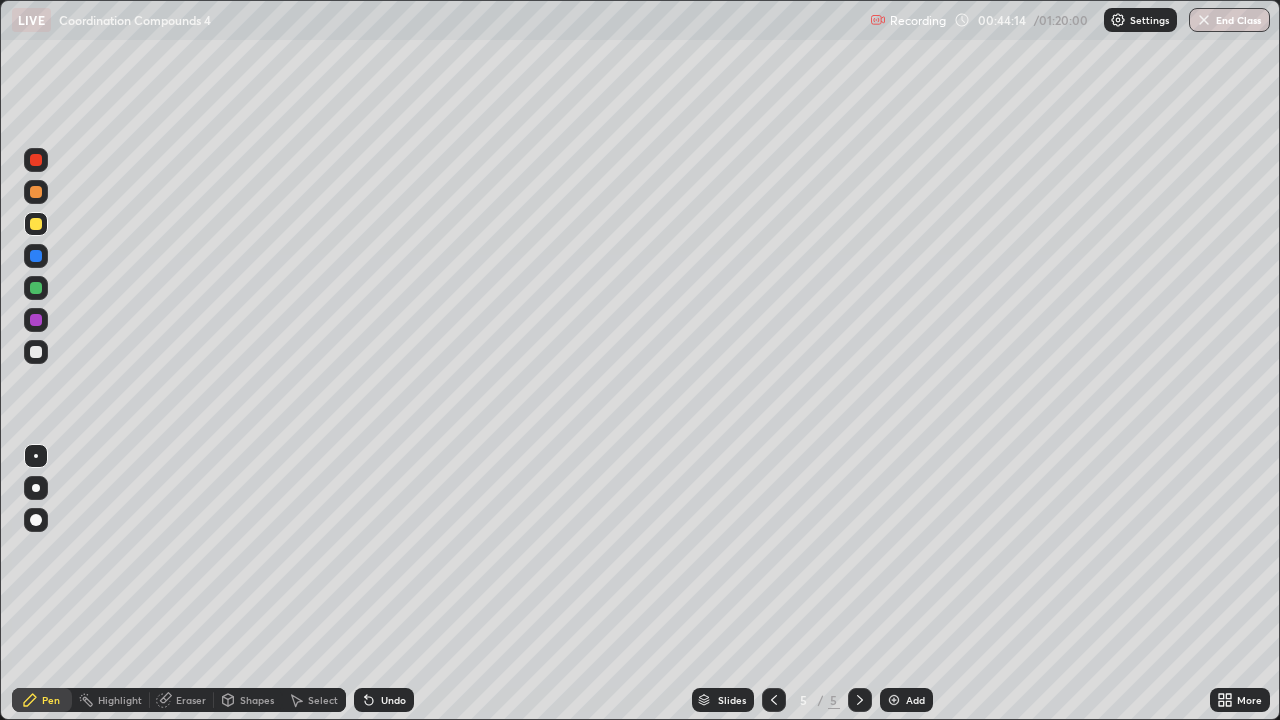 click on "Eraser" at bounding box center (191, 700) 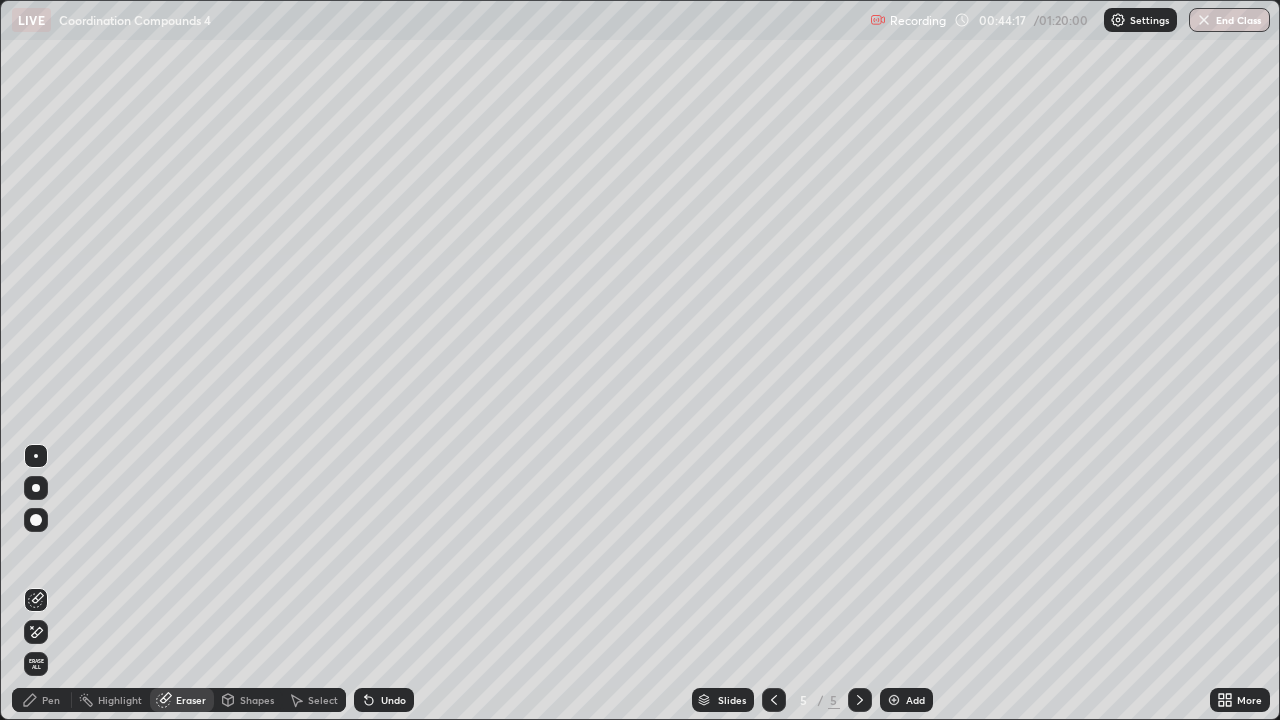 click on "Pen" at bounding box center (51, 700) 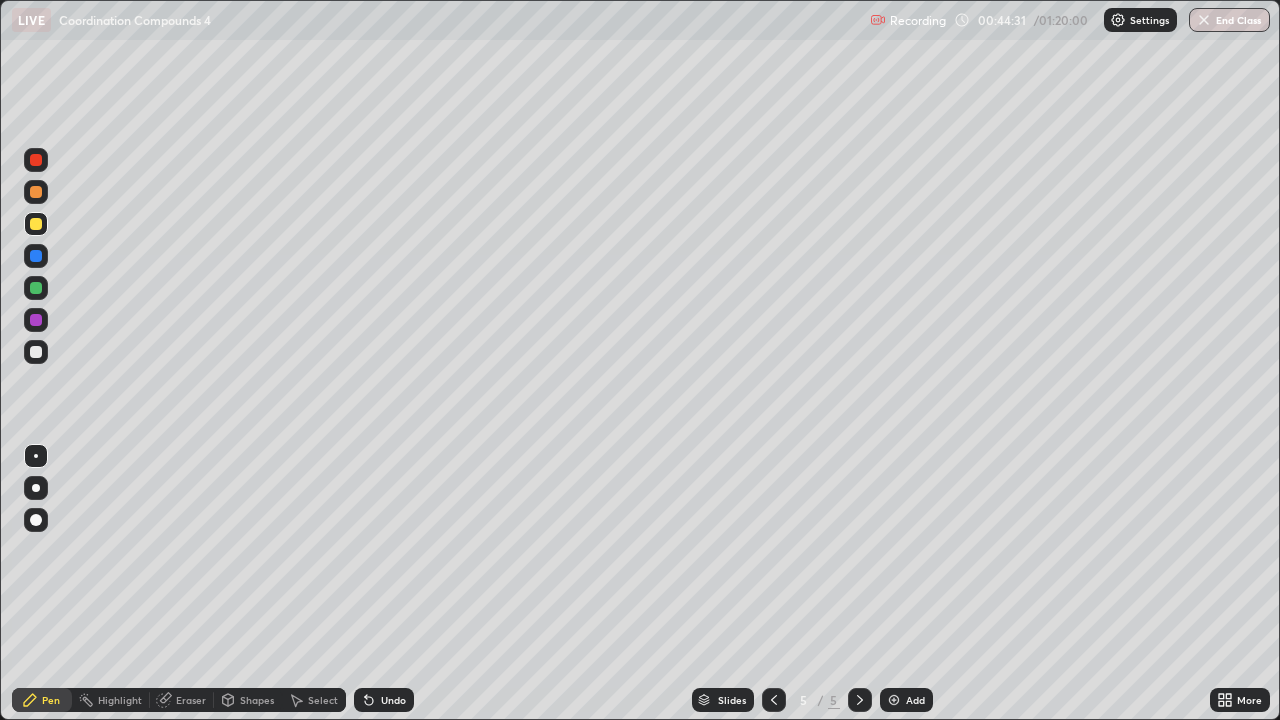 click at bounding box center [36, 192] 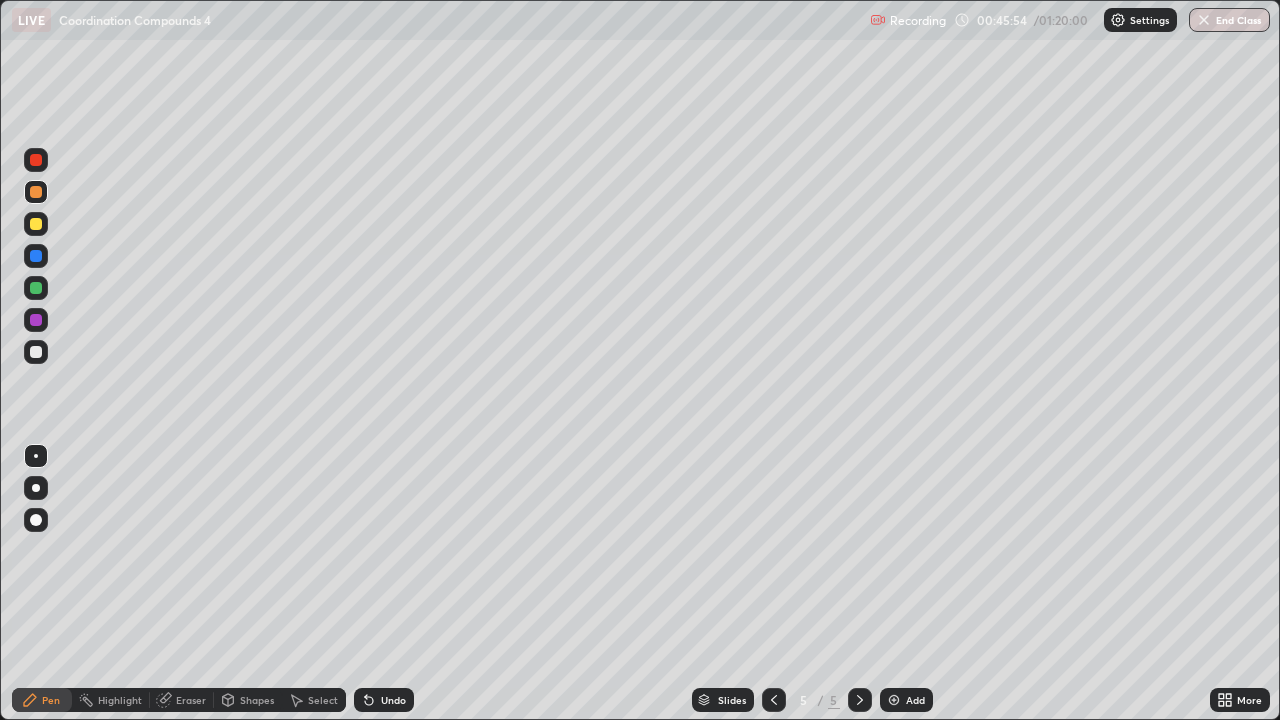 click at bounding box center (36, 288) 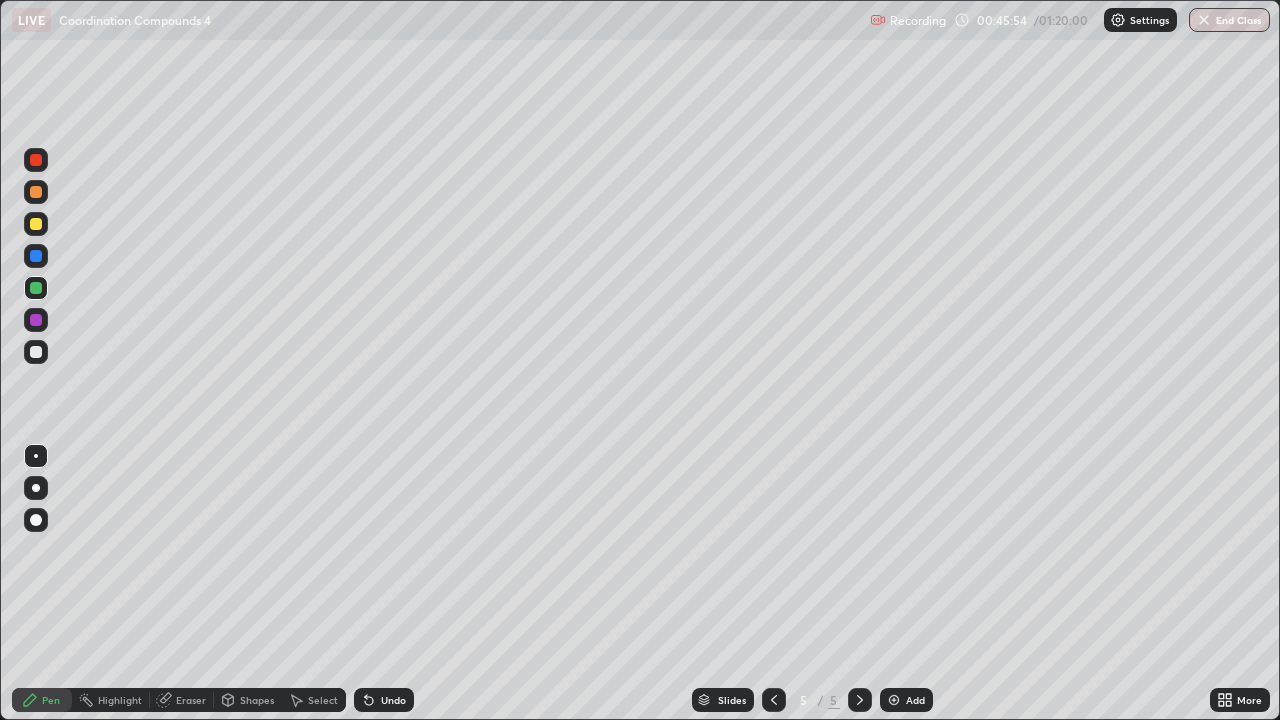 click at bounding box center [36, 288] 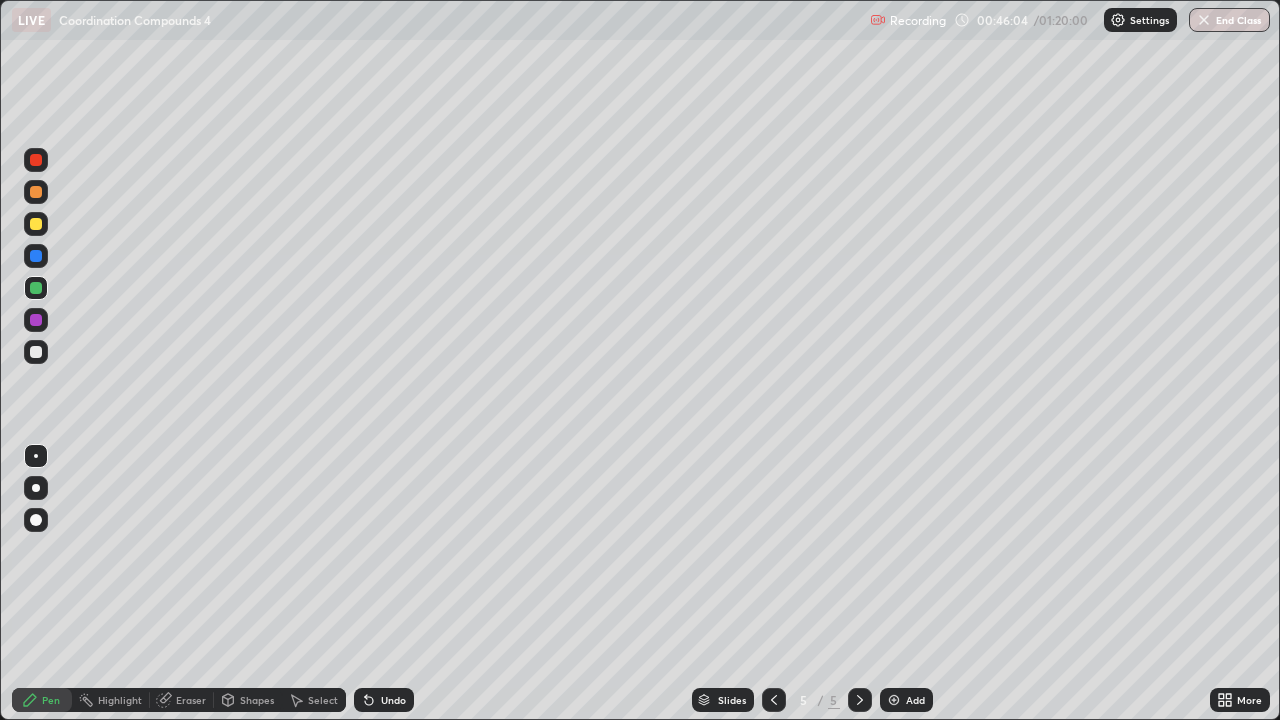 click at bounding box center (36, 352) 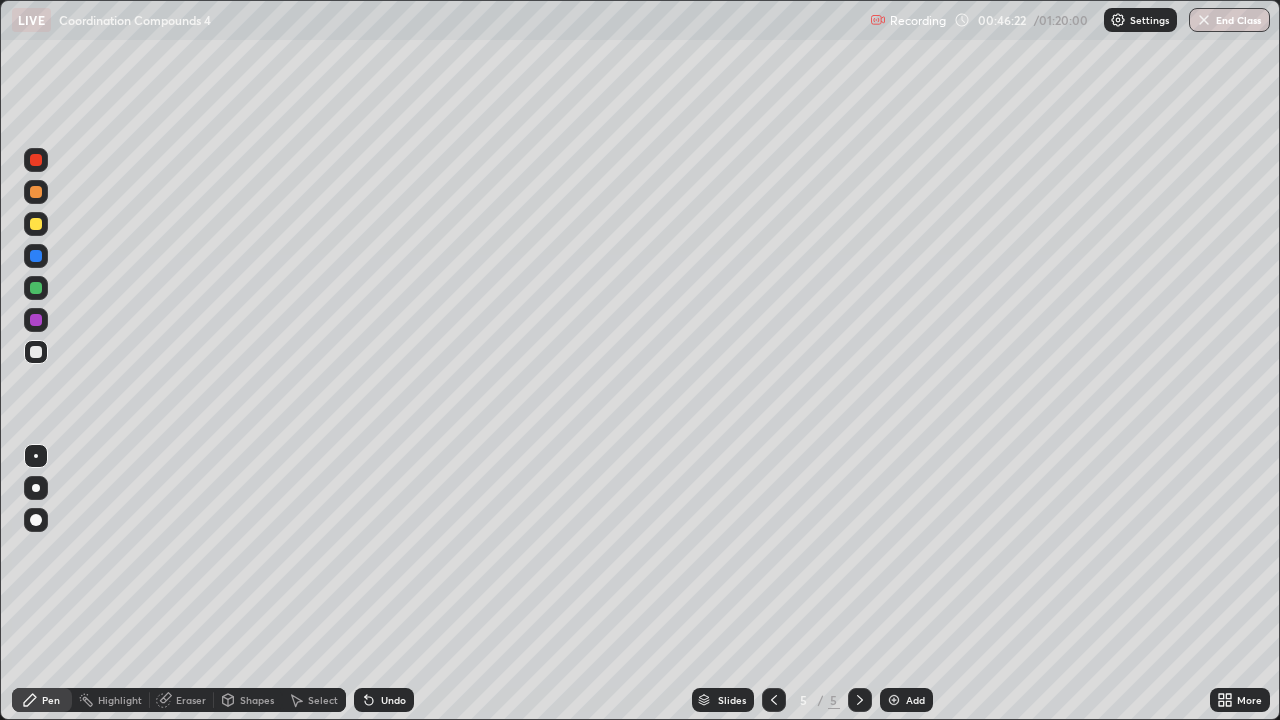 click on "Eraser" at bounding box center (191, 700) 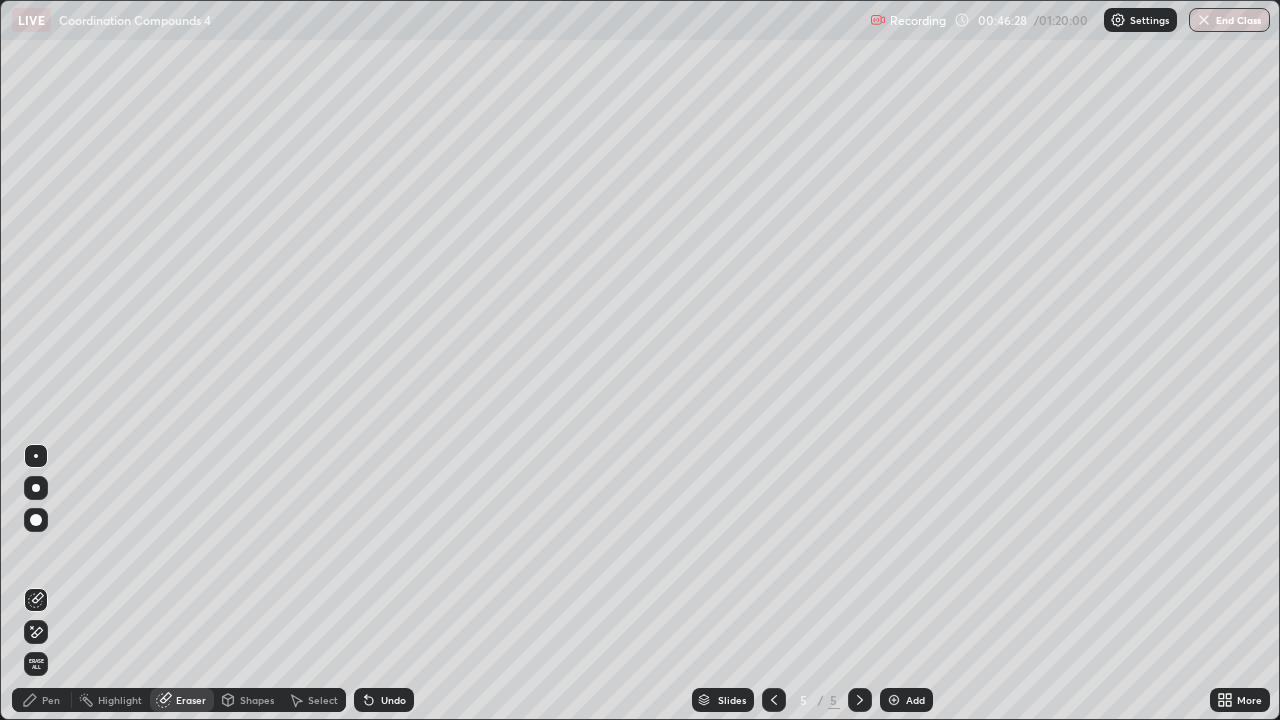 click on "Pen" at bounding box center [51, 700] 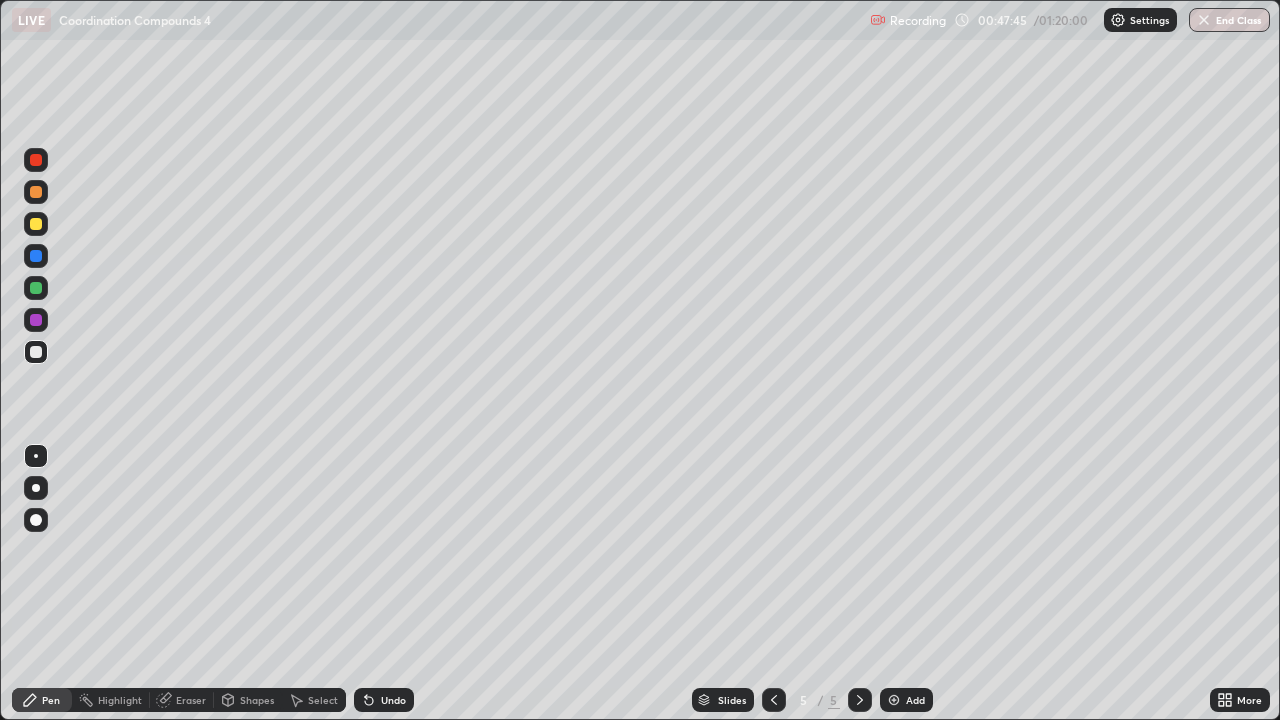 click on "Eraser" at bounding box center (191, 700) 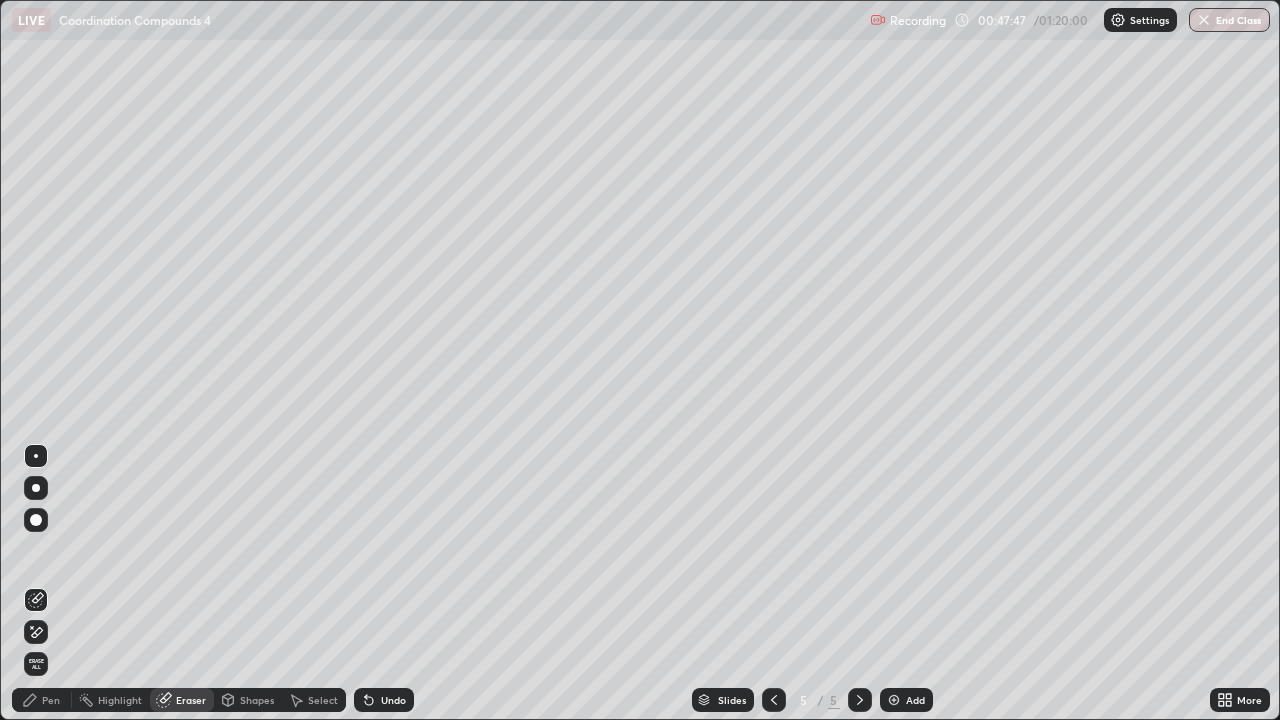 click on "Pen" at bounding box center (51, 700) 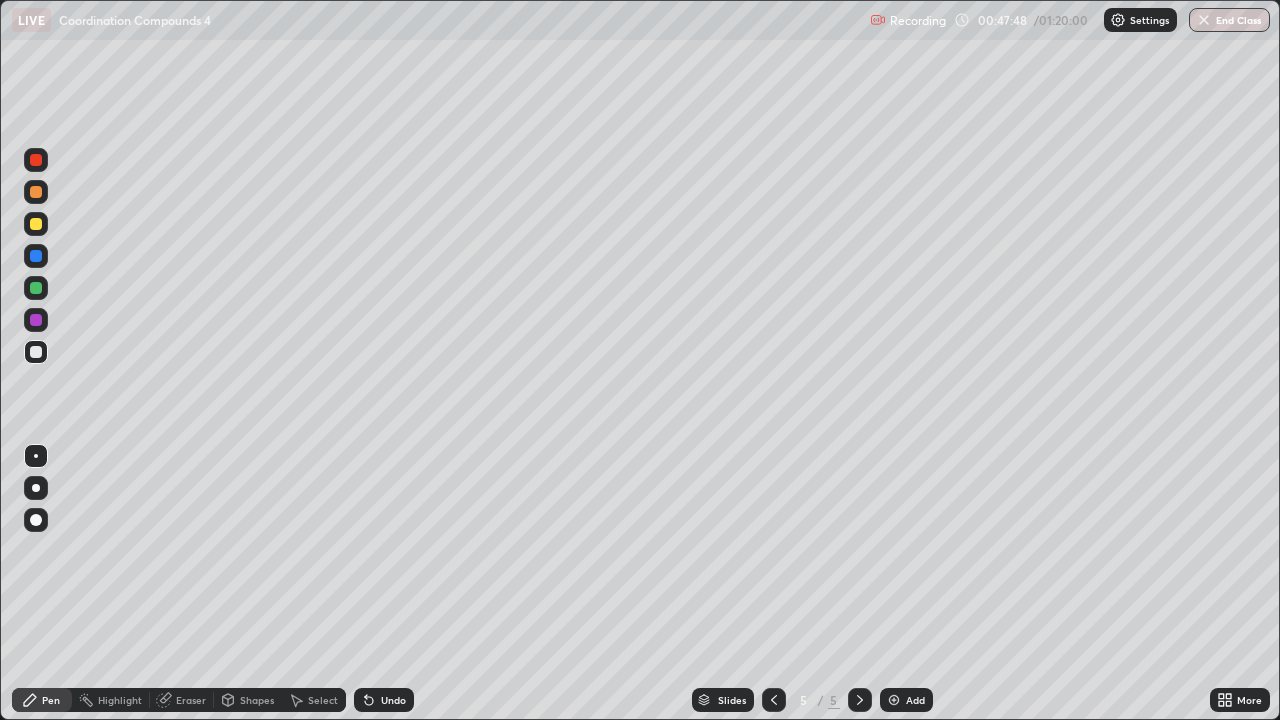 click at bounding box center [36, 224] 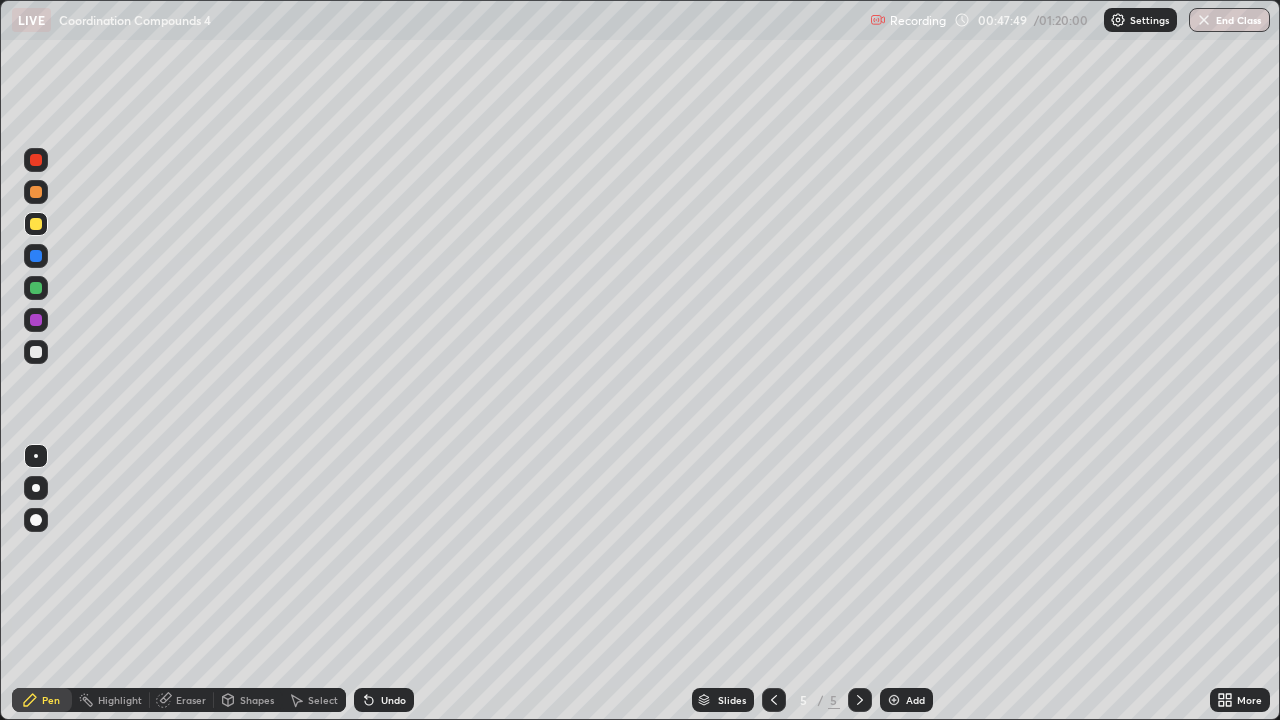 click at bounding box center (36, 192) 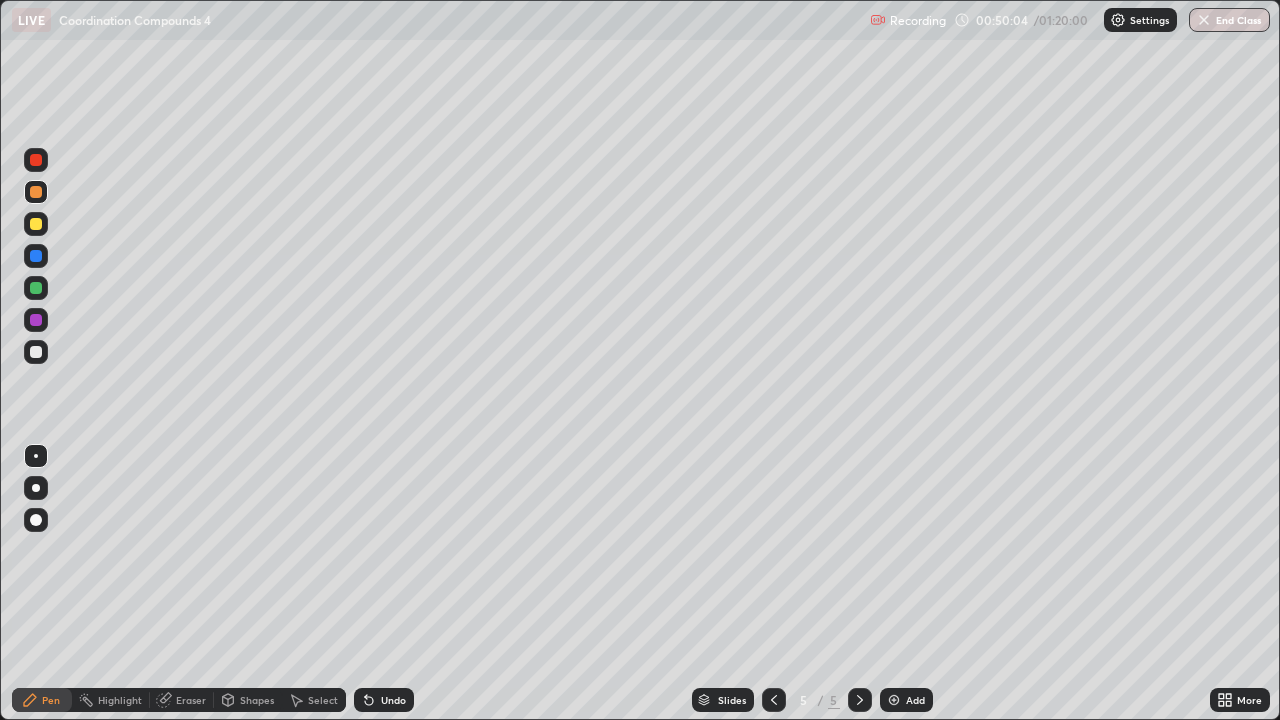 click on "Eraser" at bounding box center [191, 700] 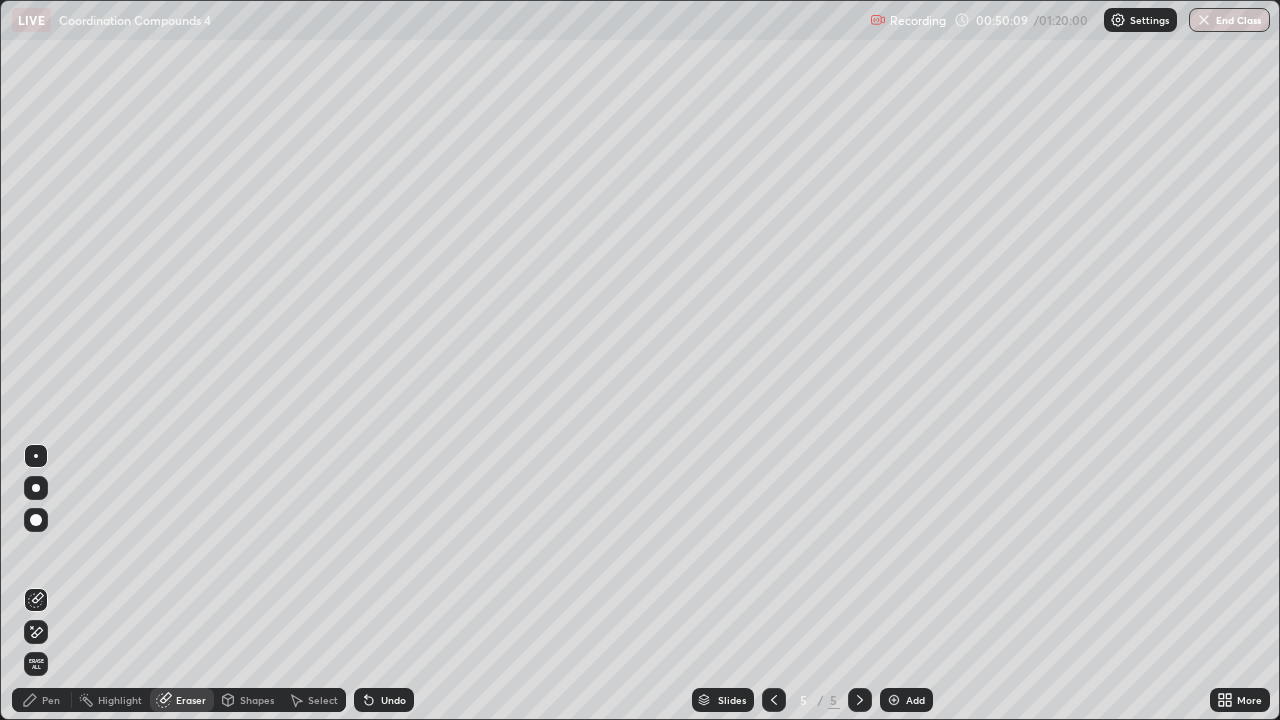 click on "Pen" at bounding box center (51, 700) 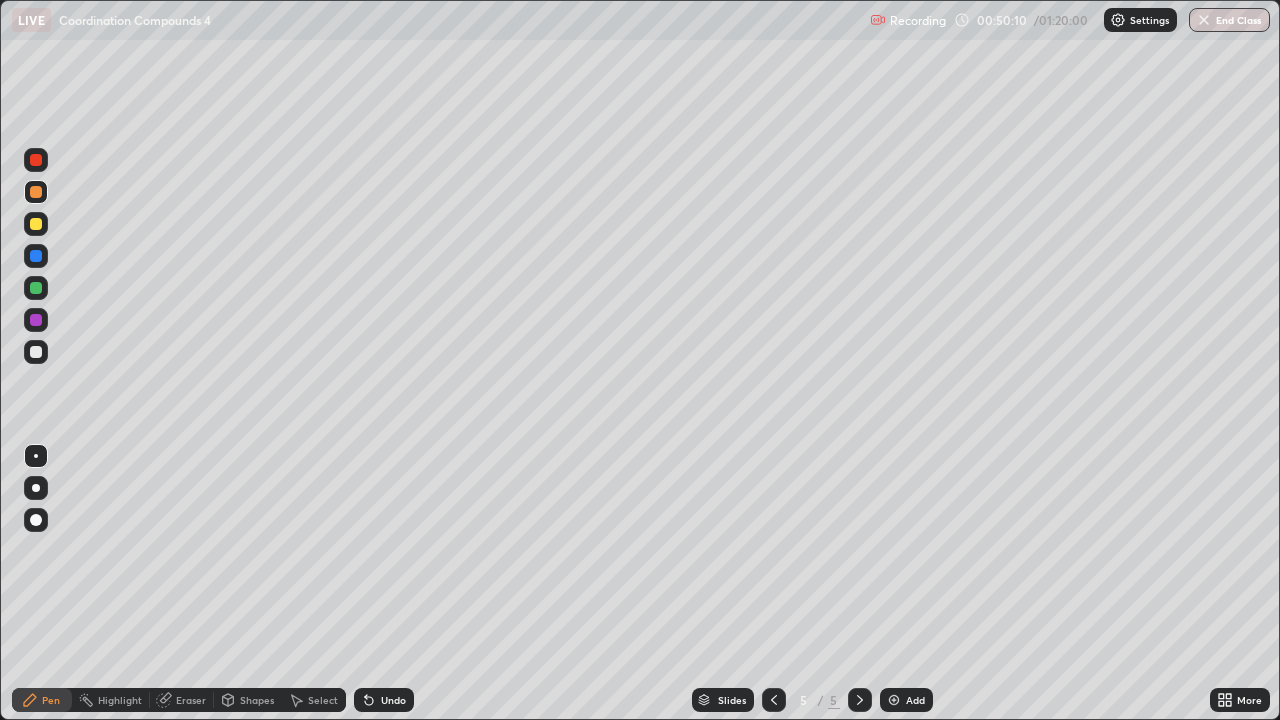 click at bounding box center [36, 352] 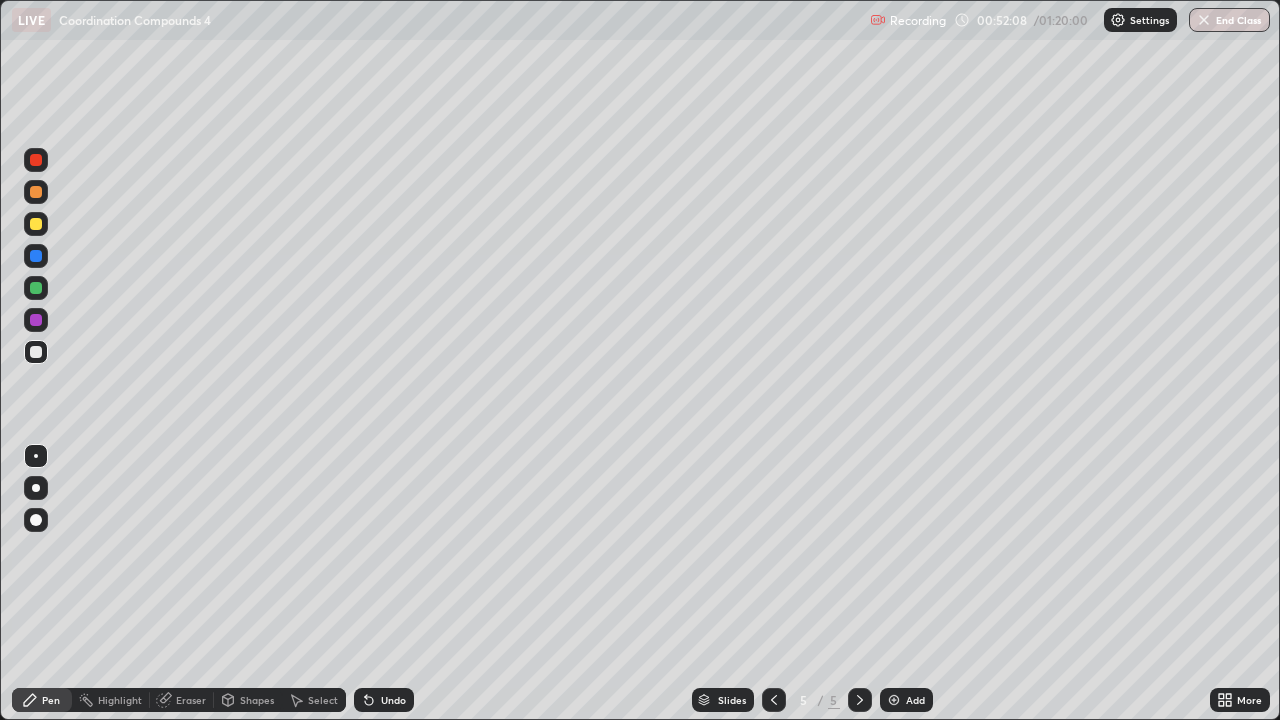 click at bounding box center [36, 224] 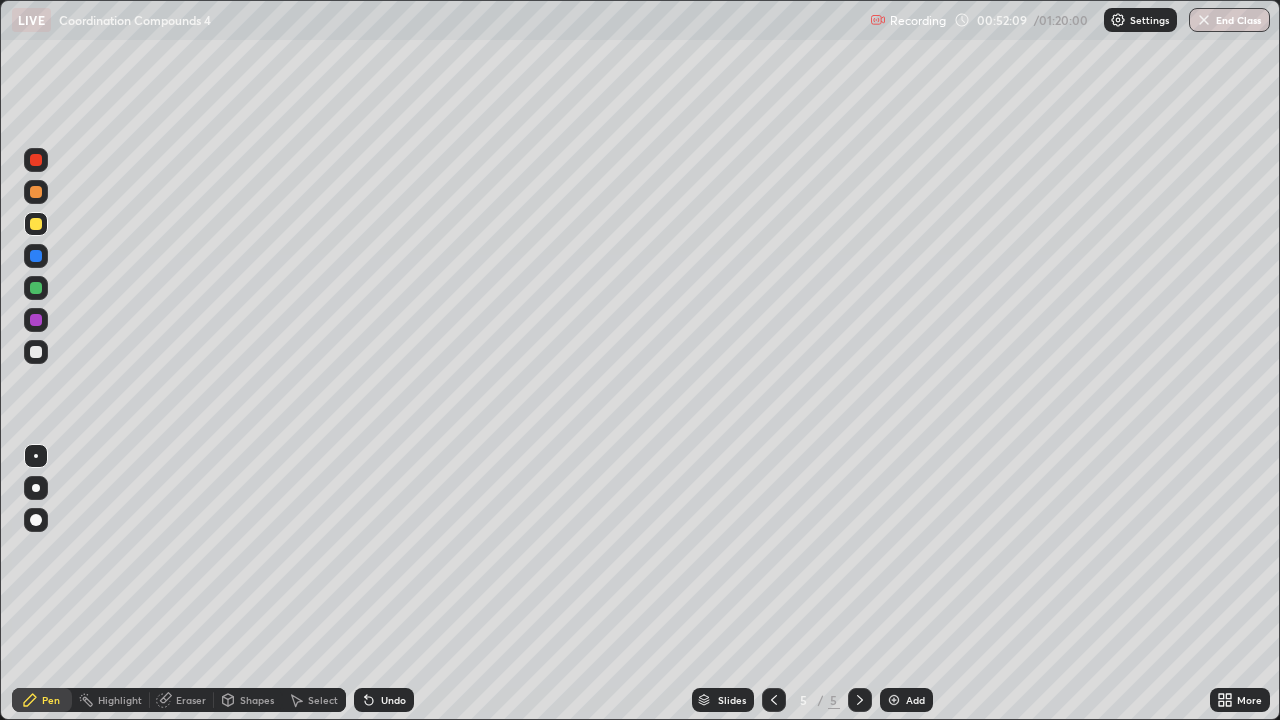click at bounding box center [36, 224] 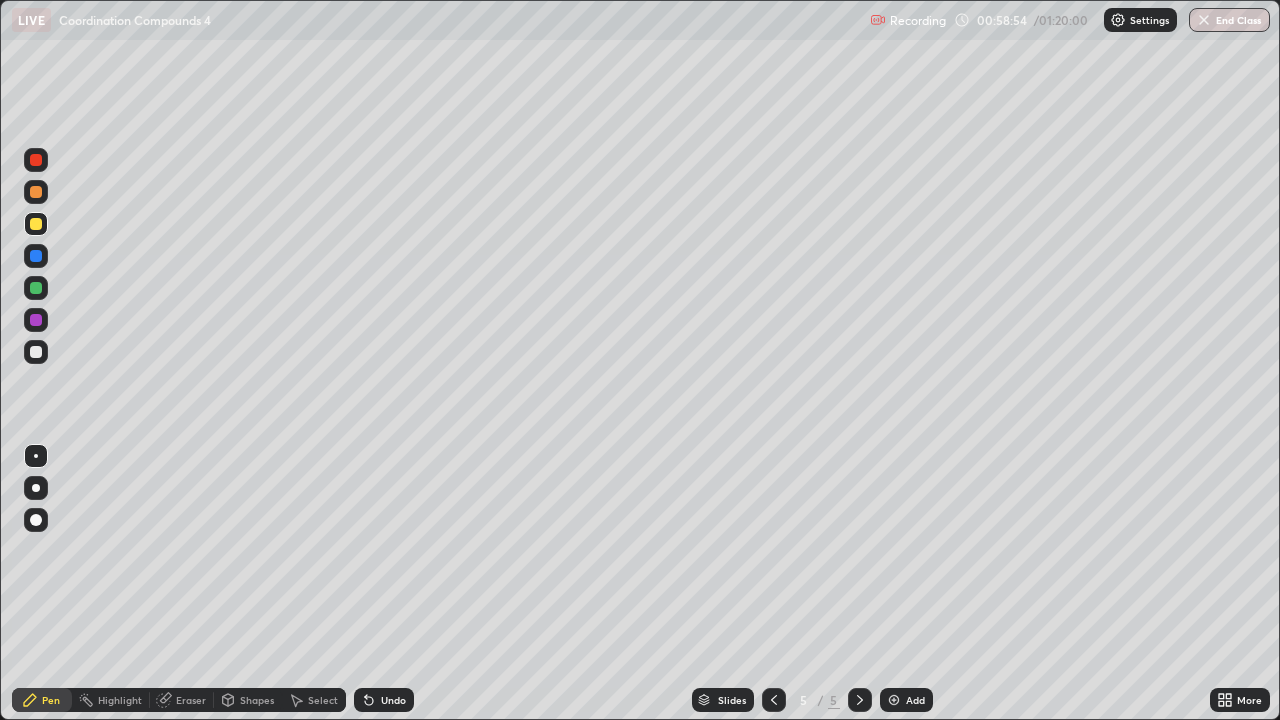 click at bounding box center [894, 700] 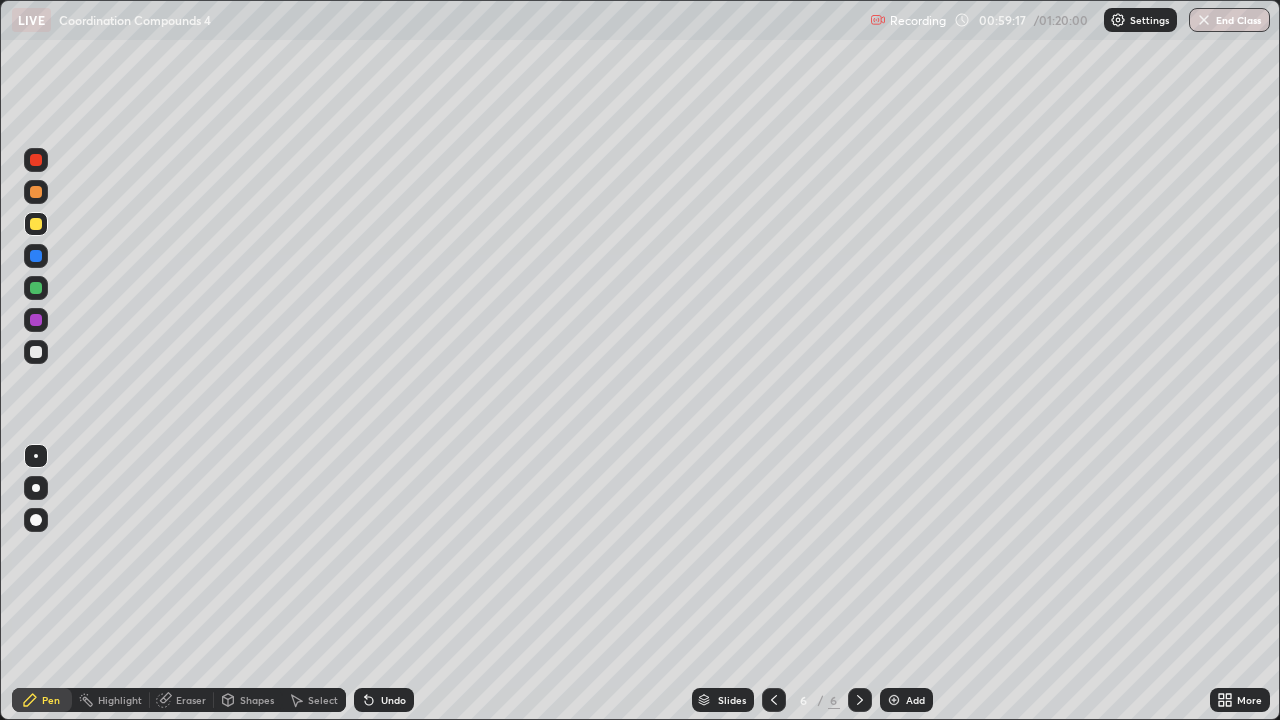click at bounding box center (36, 192) 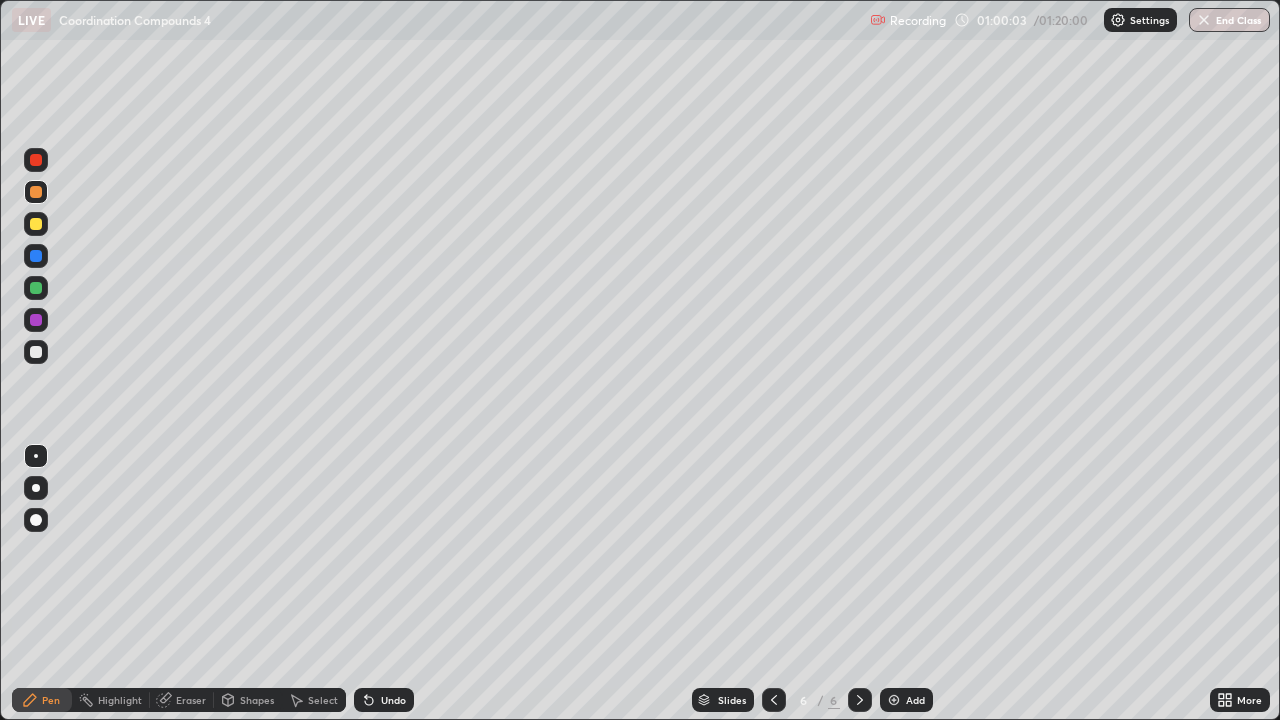 click at bounding box center [36, 224] 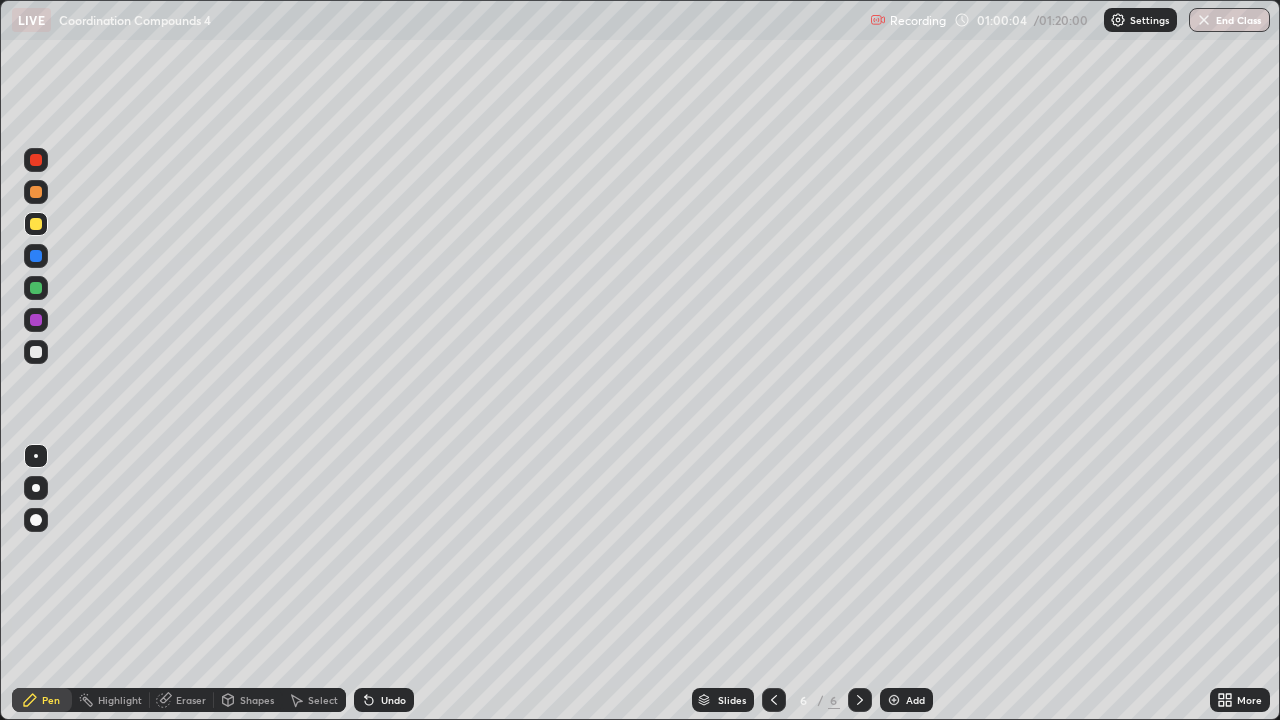 click at bounding box center (36, 224) 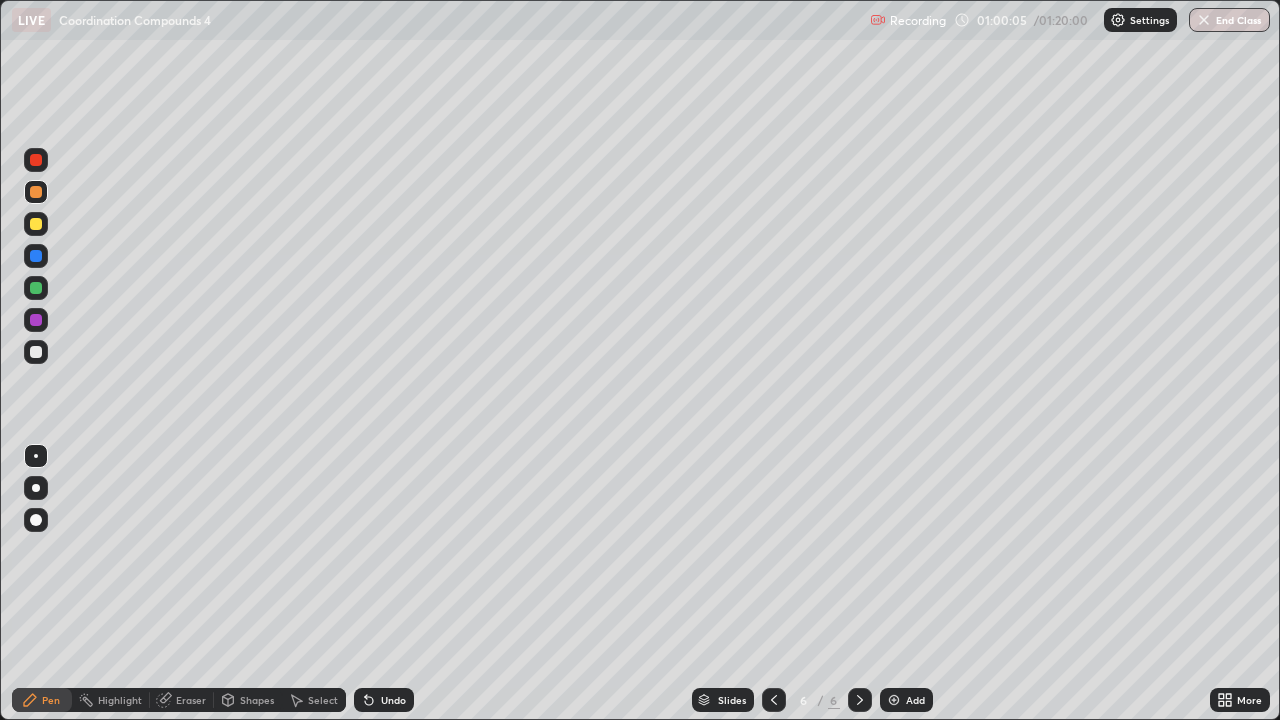 click at bounding box center [36, 192] 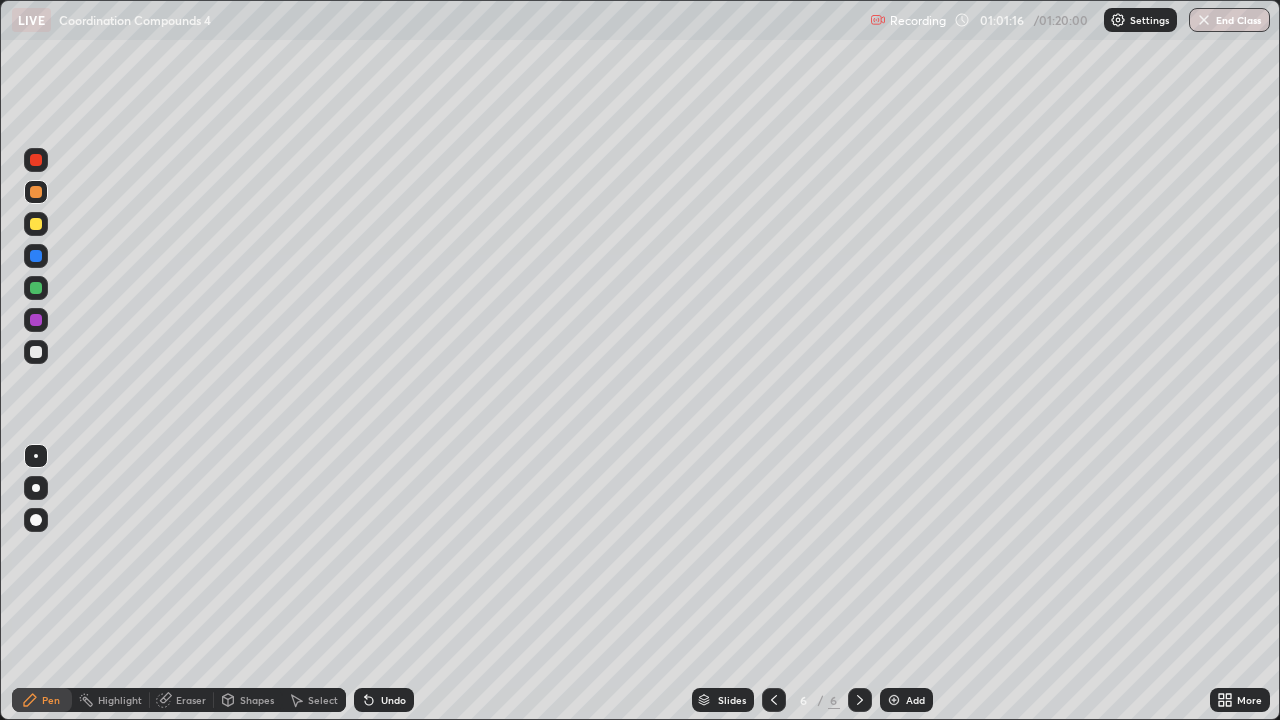 click on "Eraser" at bounding box center (182, 700) 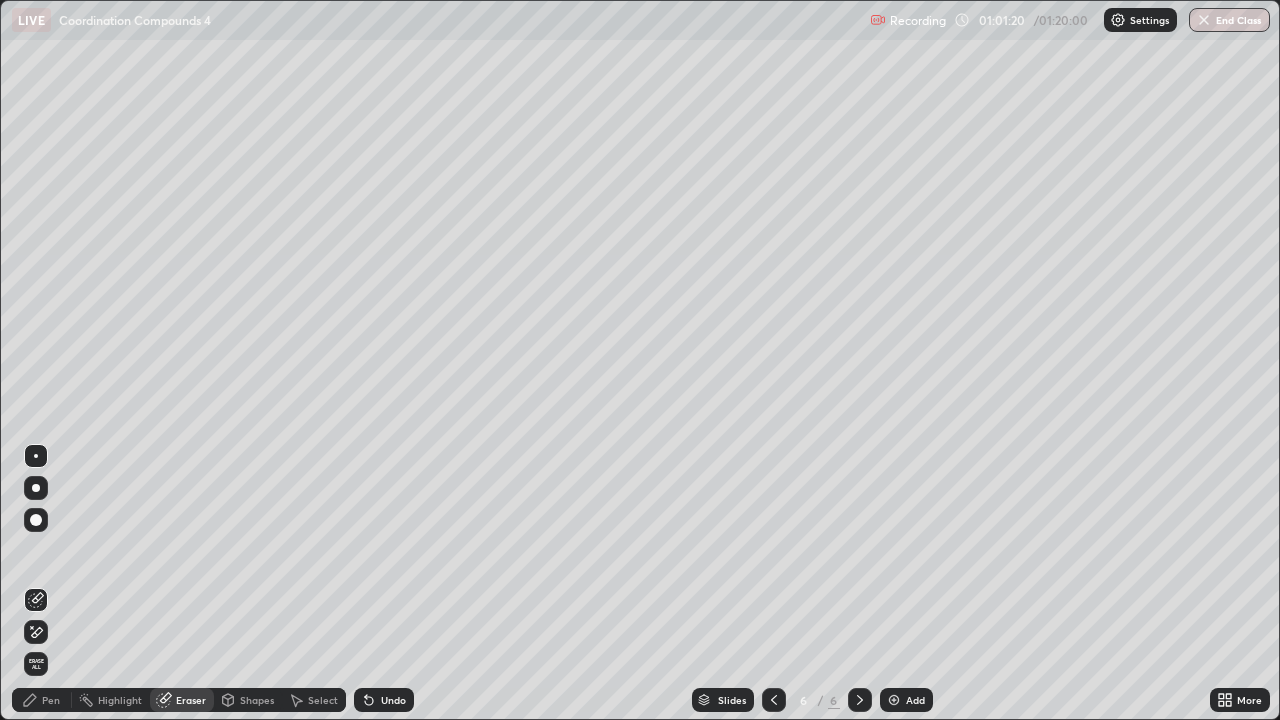 click on "Pen" at bounding box center [42, 700] 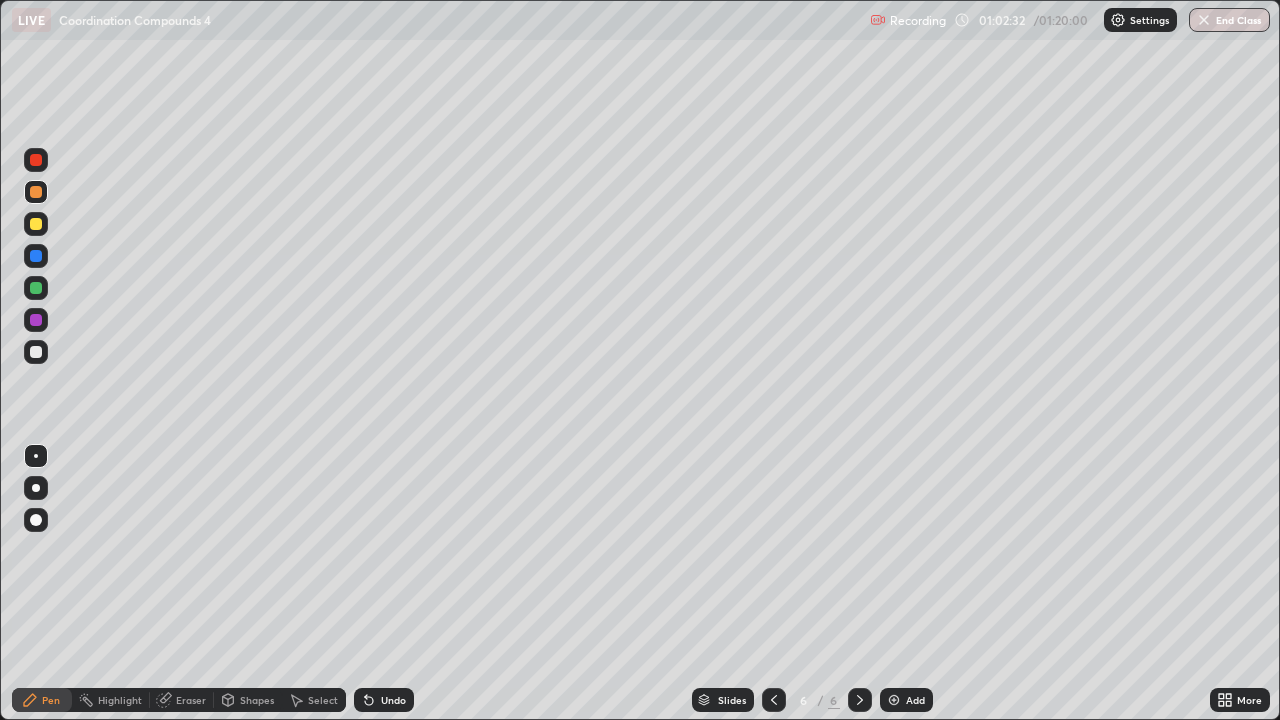 click 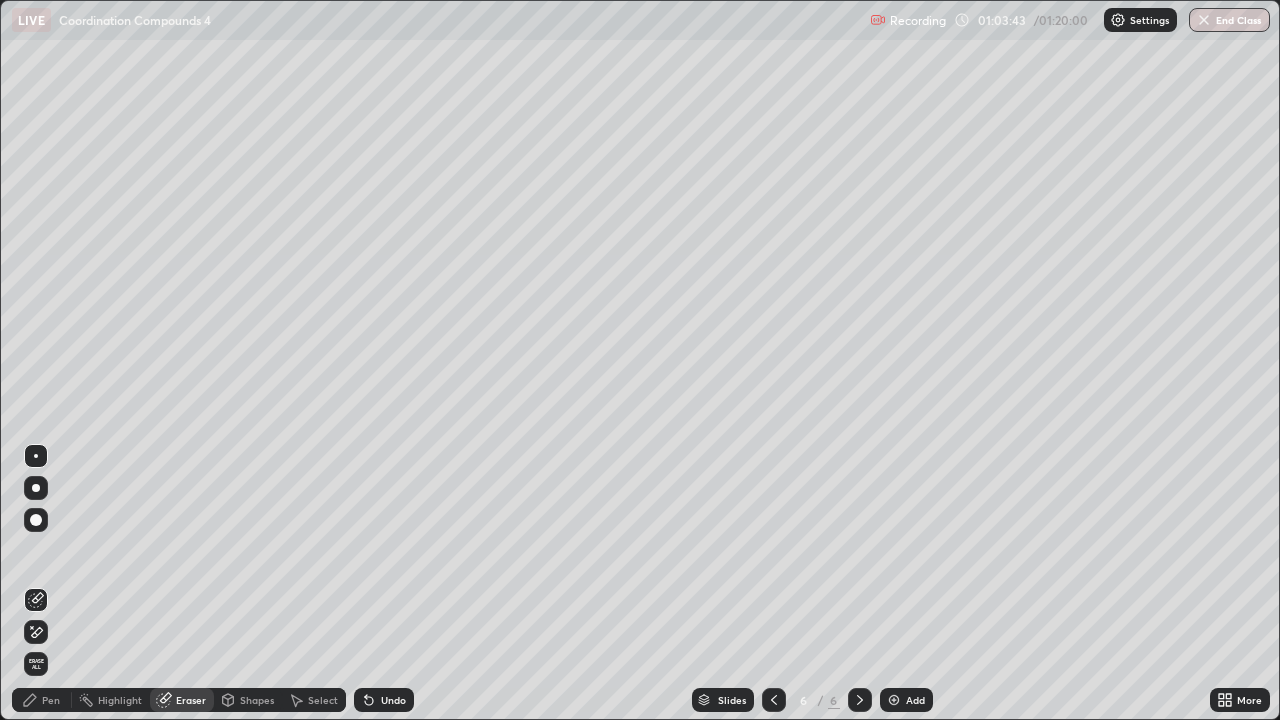 click on "Pen" at bounding box center (51, 700) 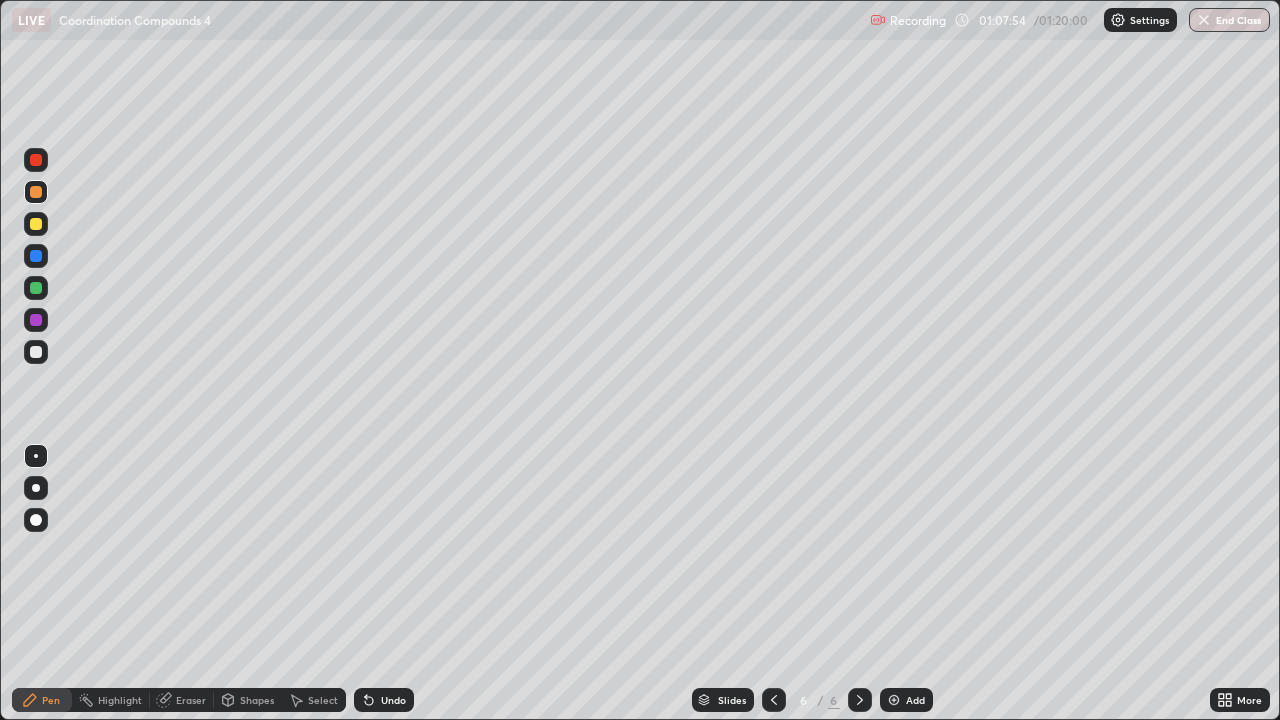 click on "Eraser" at bounding box center [191, 700] 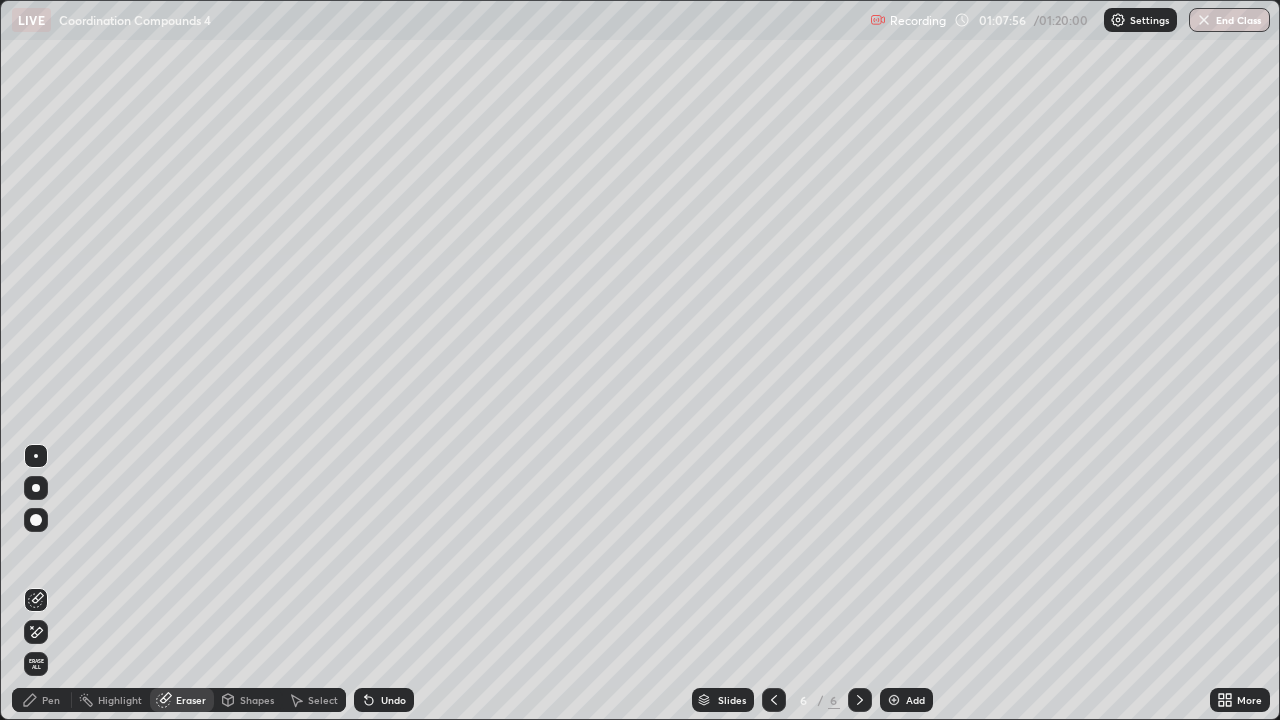 click on "Pen" at bounding box center (51, 700) 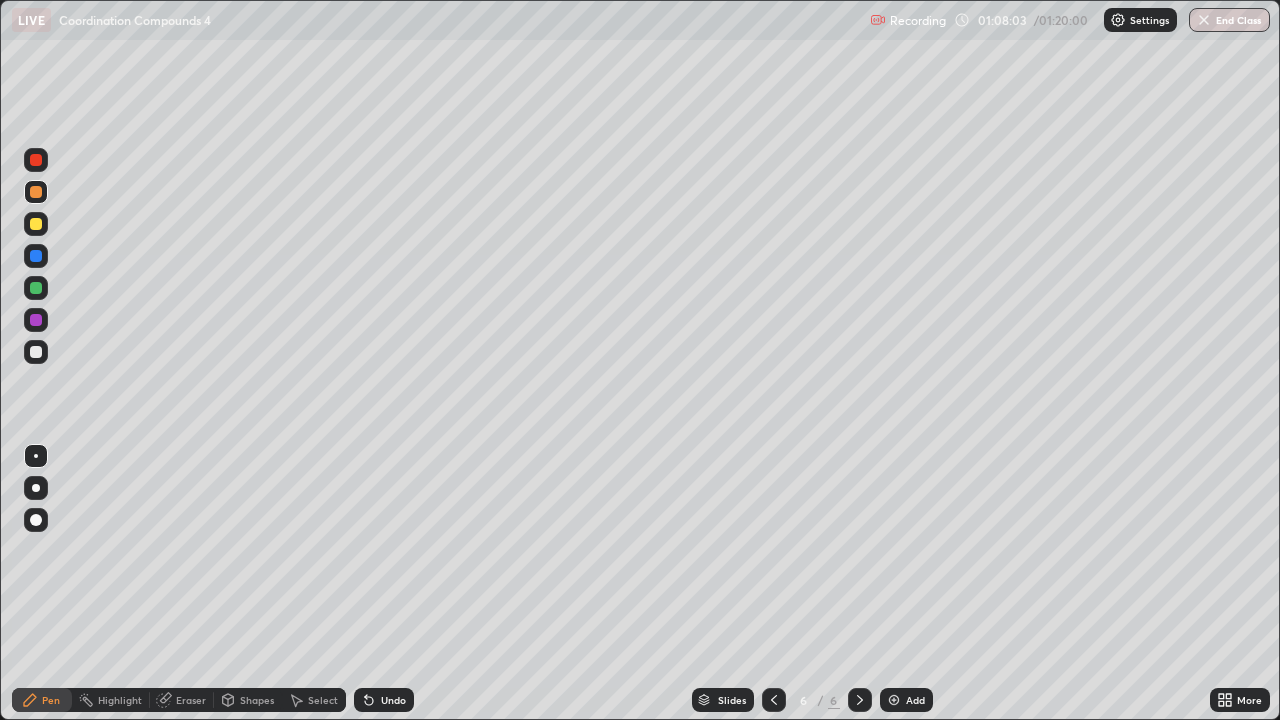 click on "Eraser" at bounding box center [191, 700] 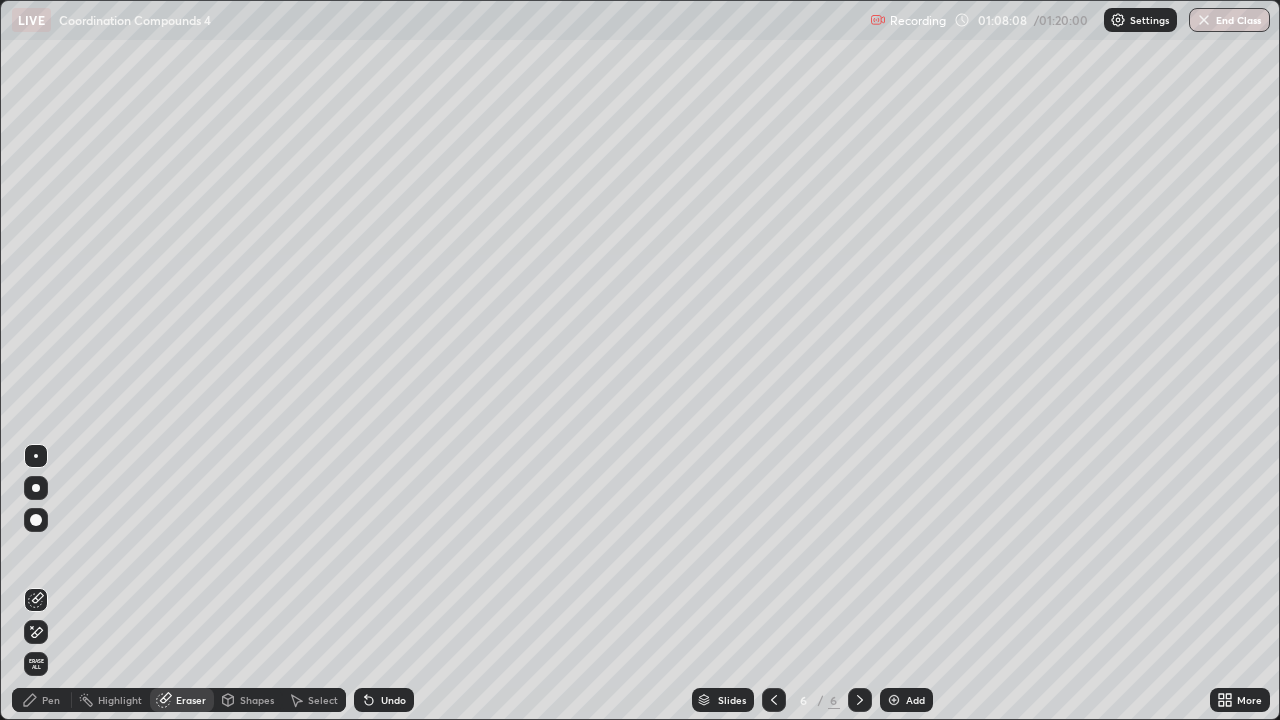 click on "Pen" at bounding box center (42, 700) 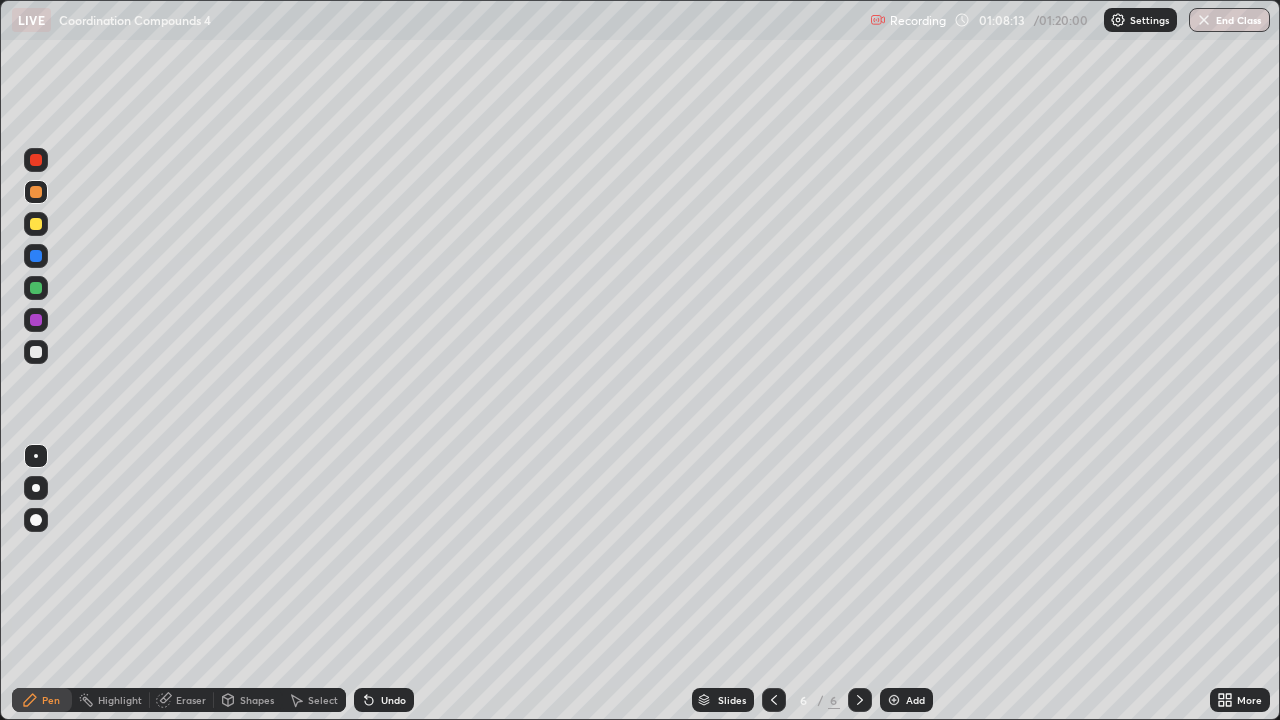 click on "Eraser" at bounding box center (191, 700) 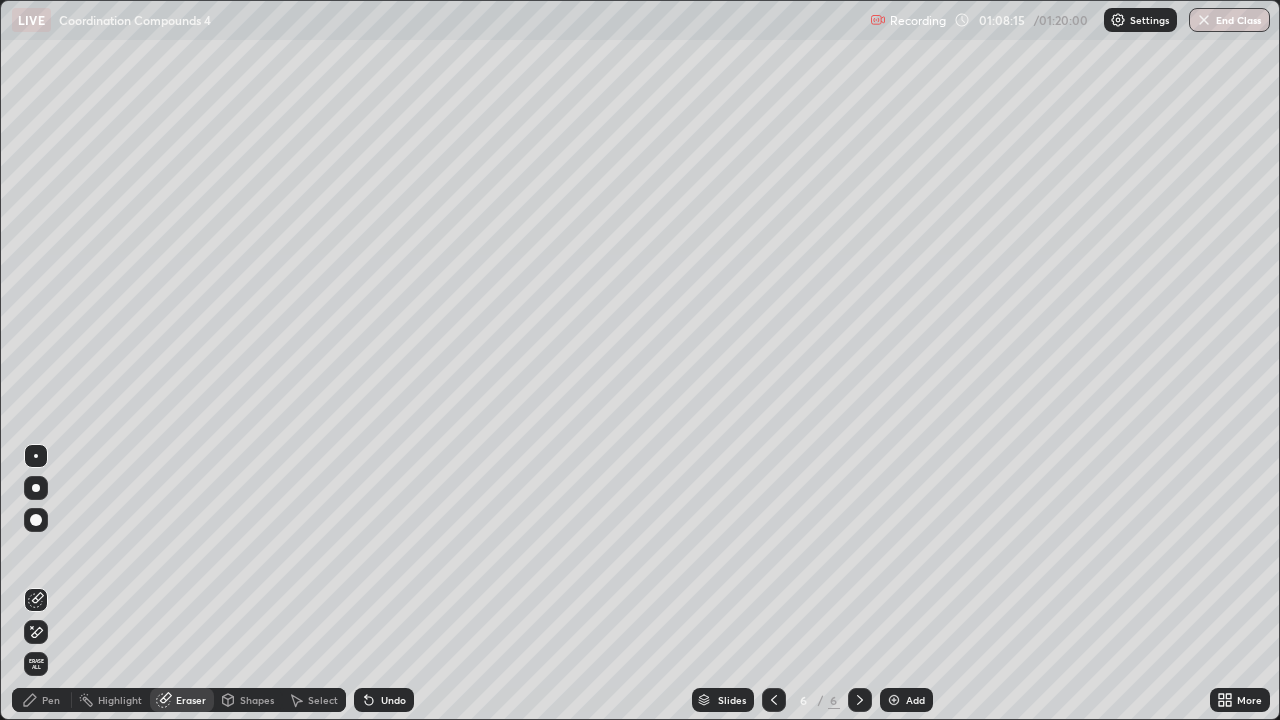 click on "Pen" at bounding box center [51, 700] 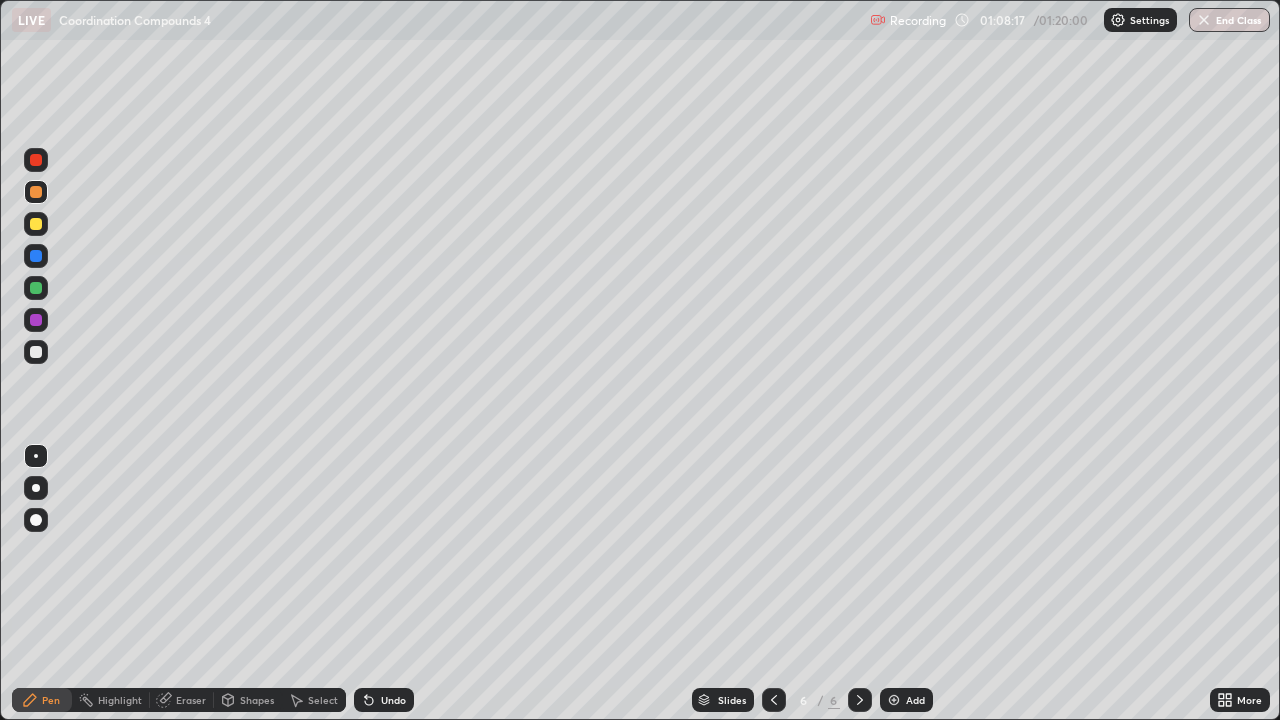 click at bounding box center [36, 352] 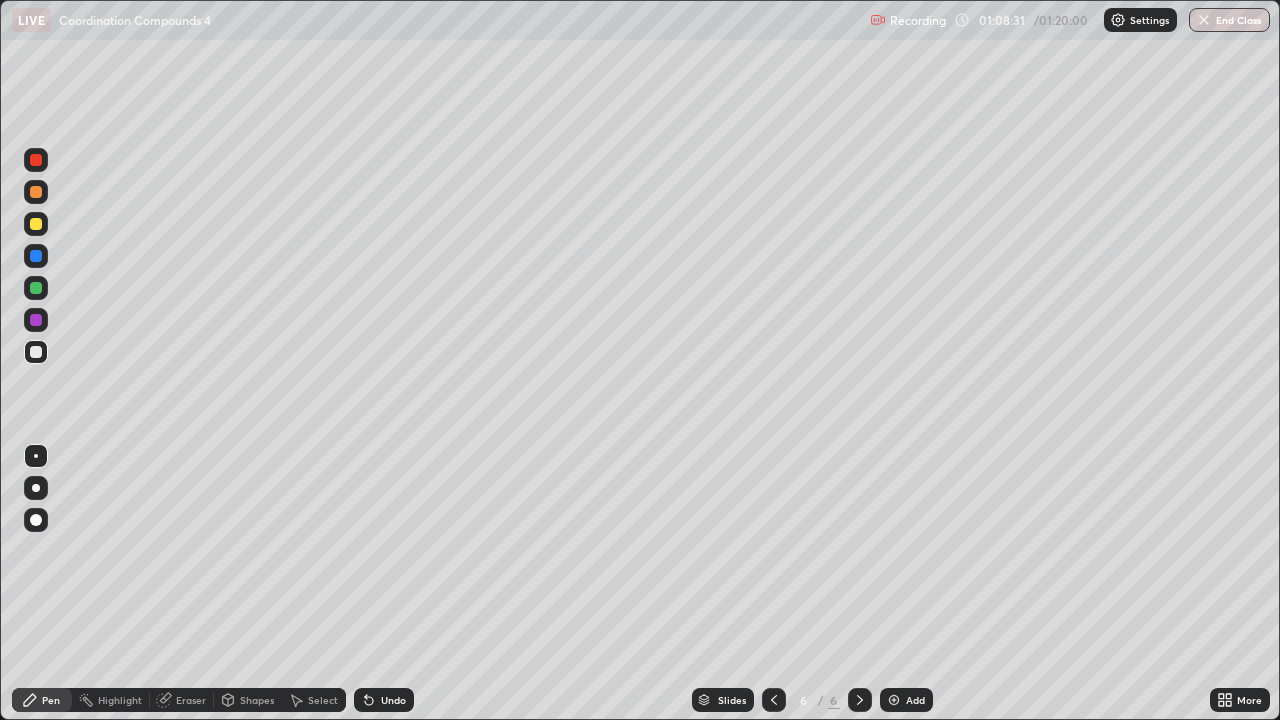 click at bounding box center [36, 224] 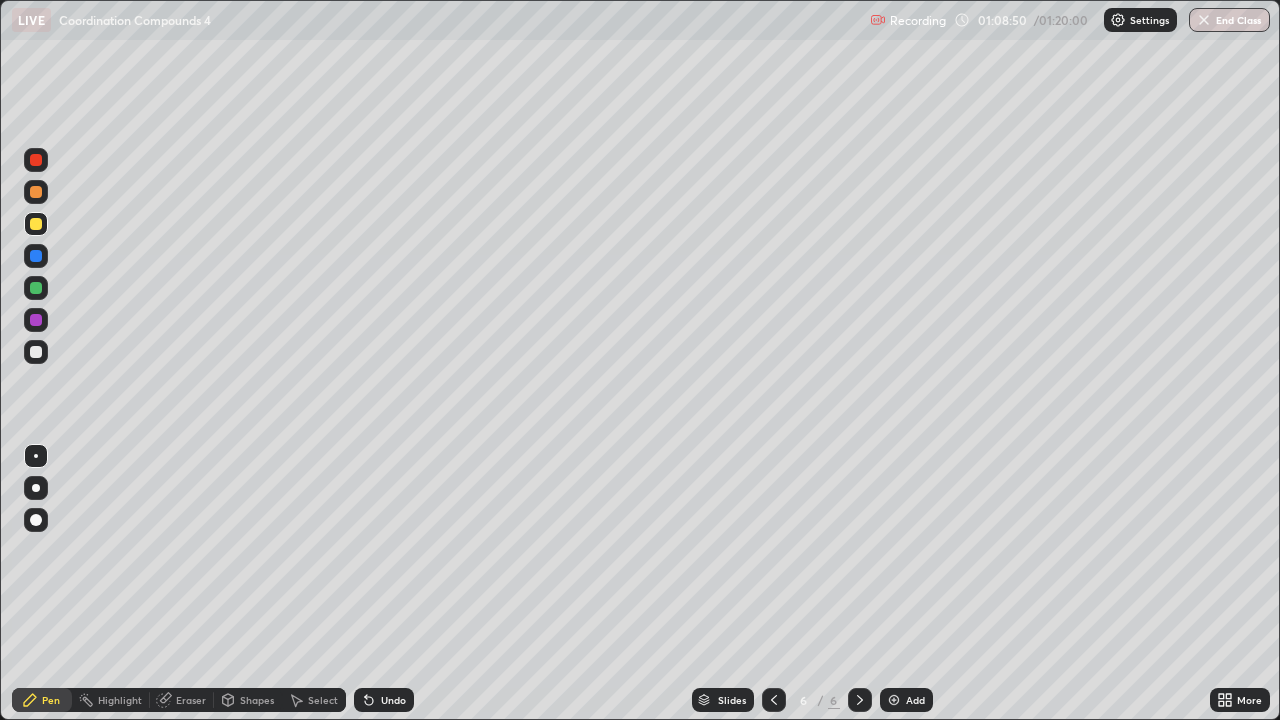click at bounding box center (36, 288) 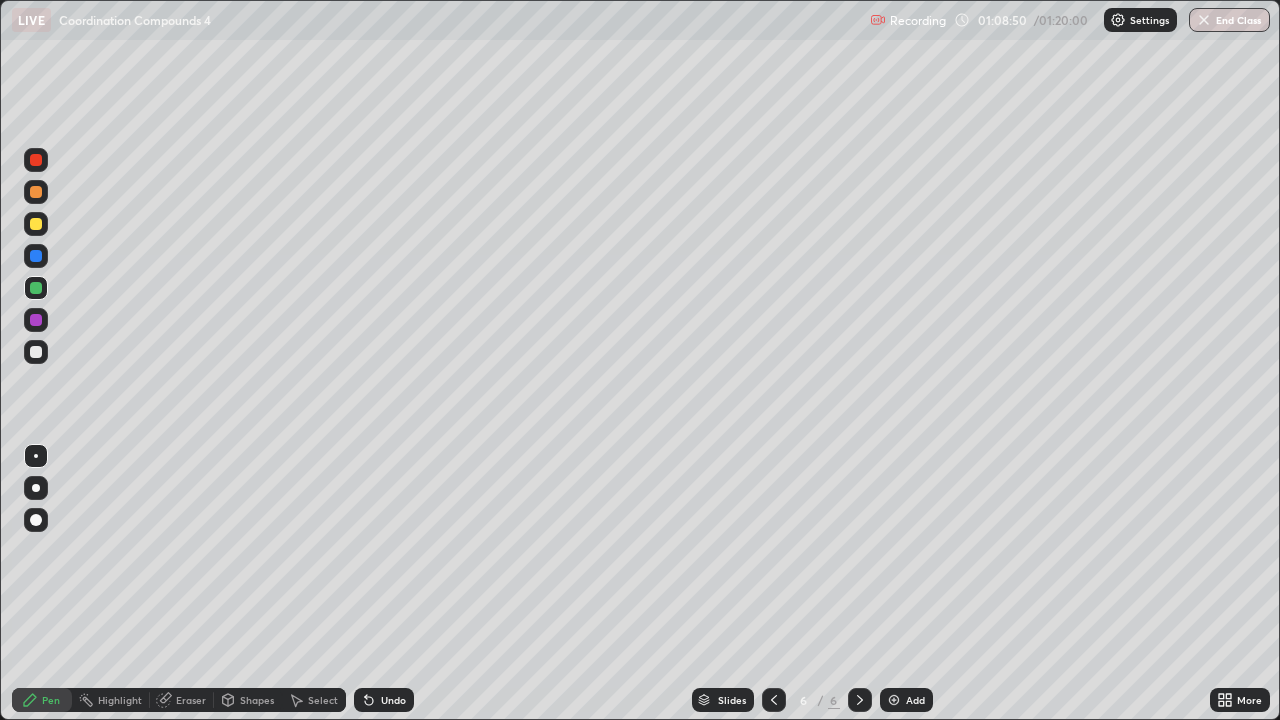 click at bounding box center [36, 288] 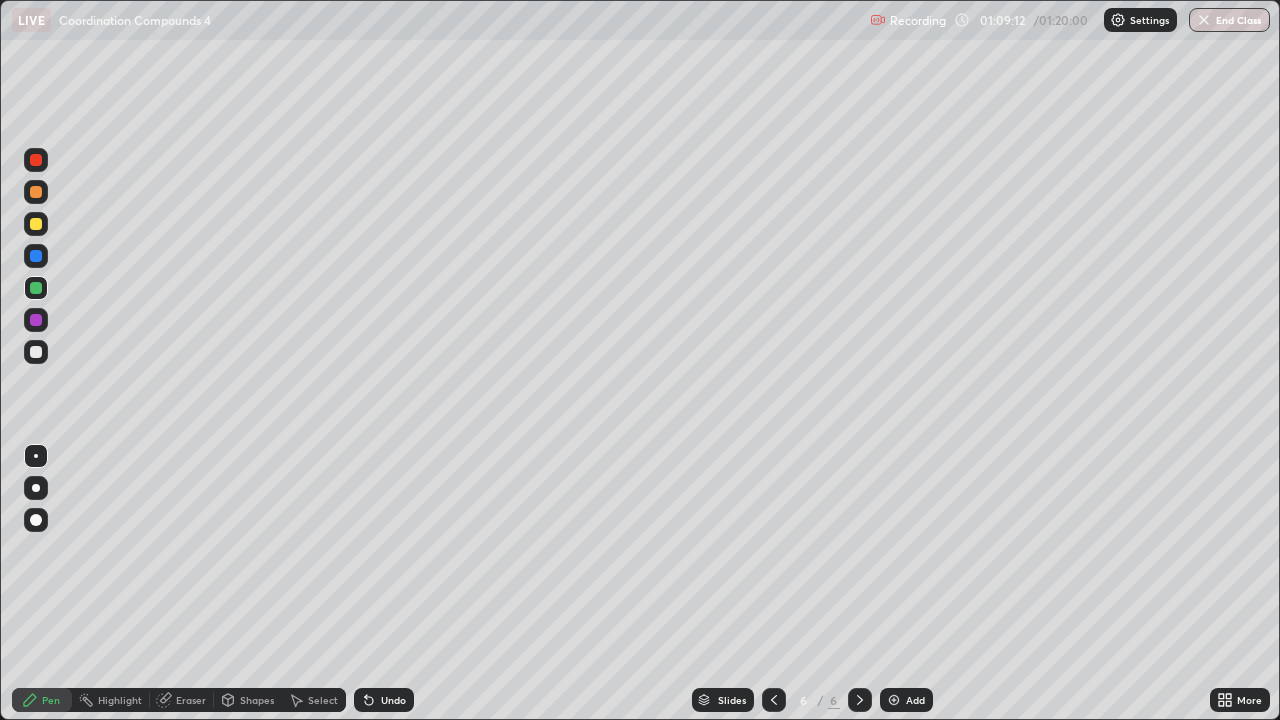 click at bounding box center [36, 224] 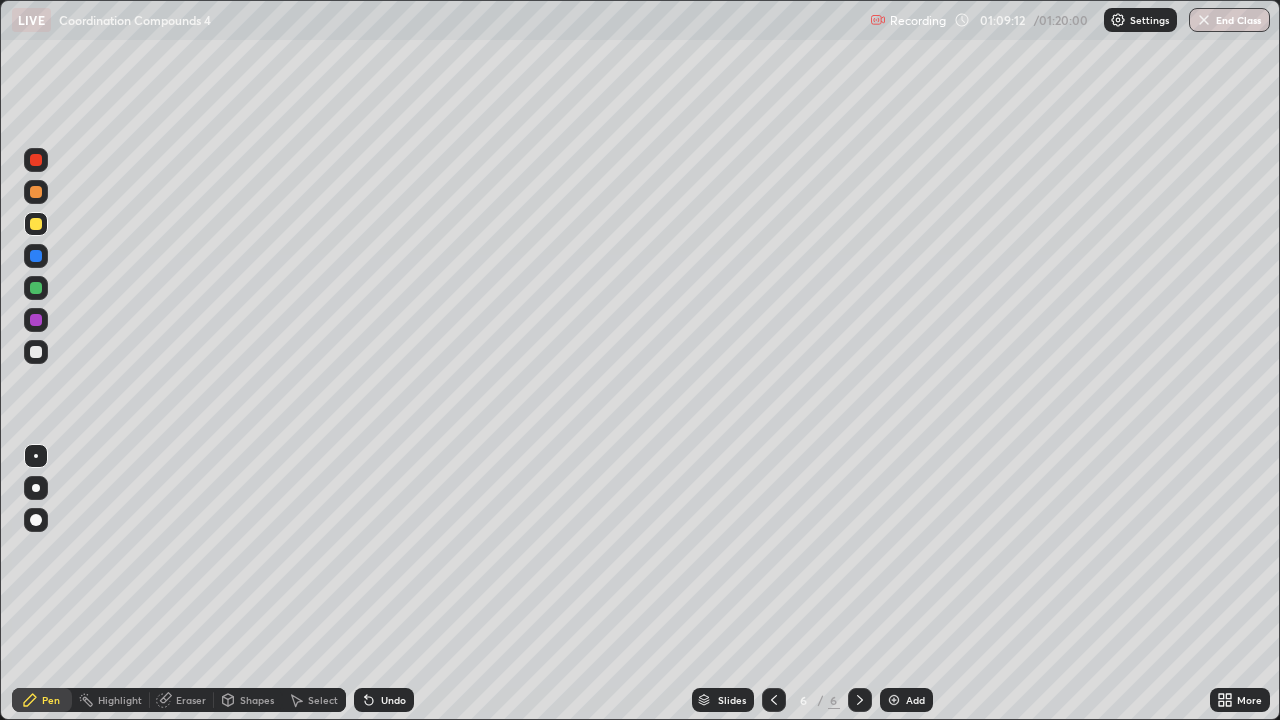 click at bounding box center (36, 224) 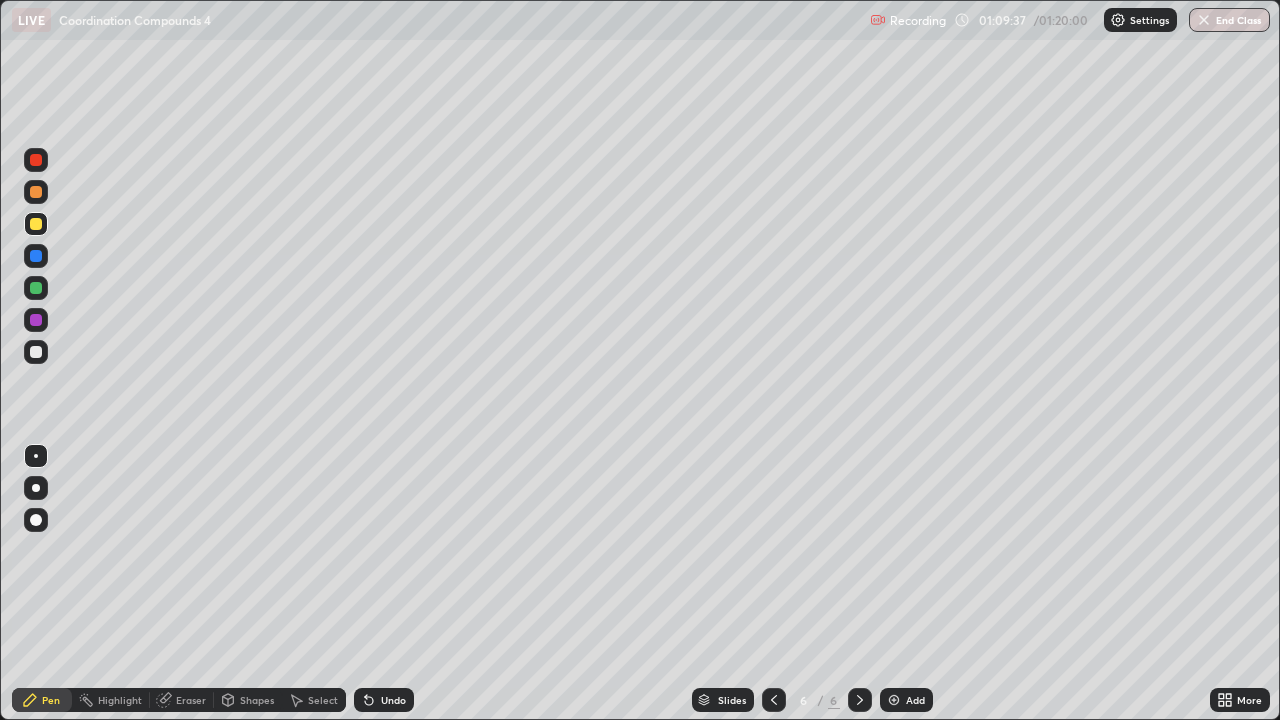 click at bounding box center [36, 288] 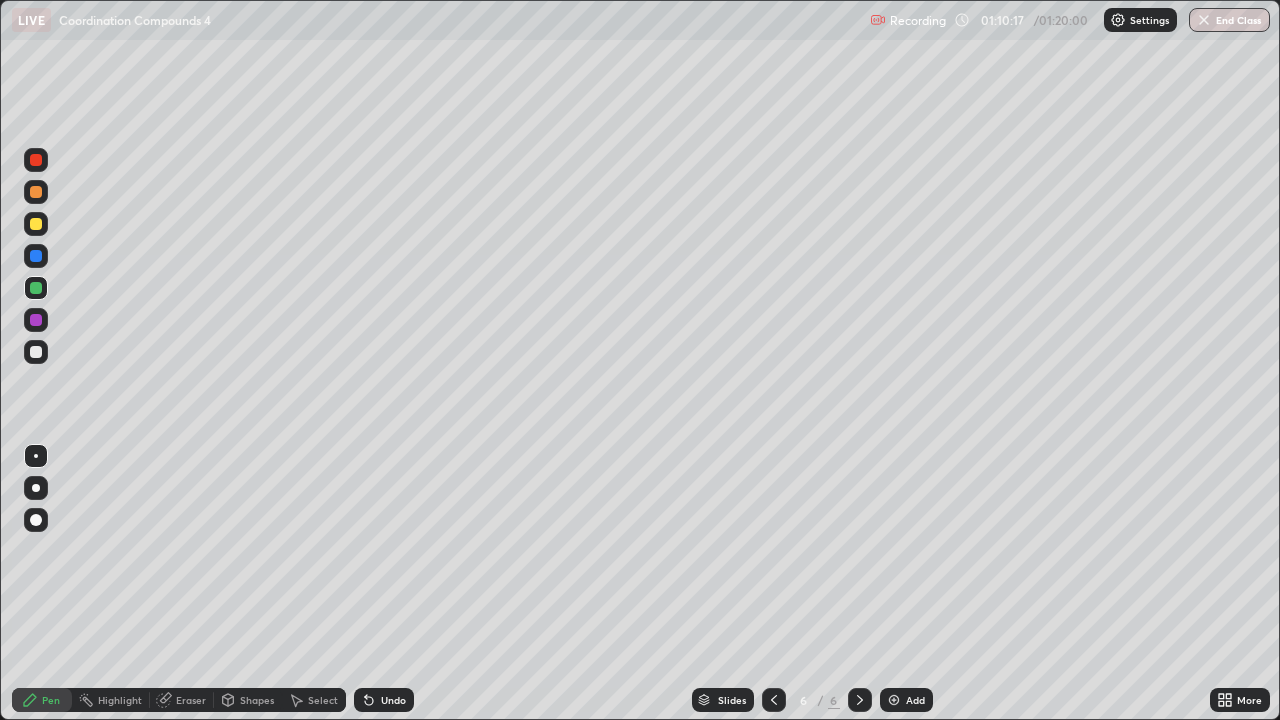 click on "Eraser" at bounding box center [191, 700] 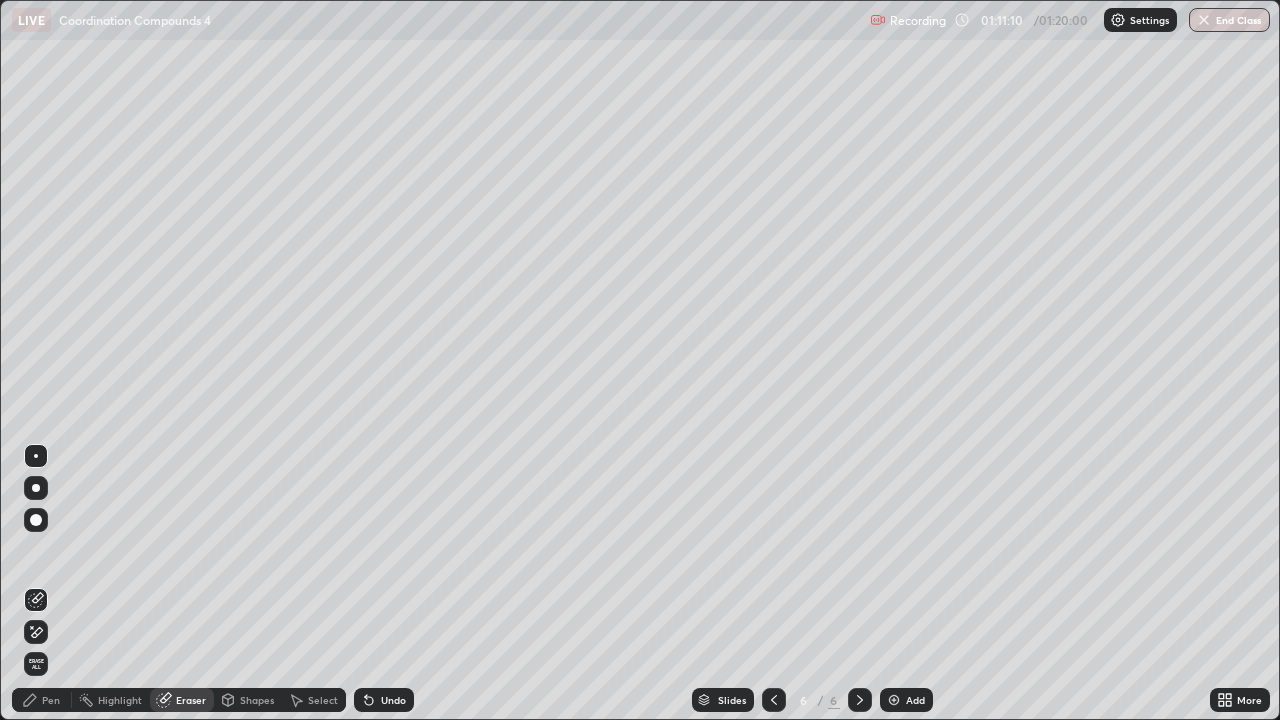 click on "Pen" at bounding box center [42, 700] 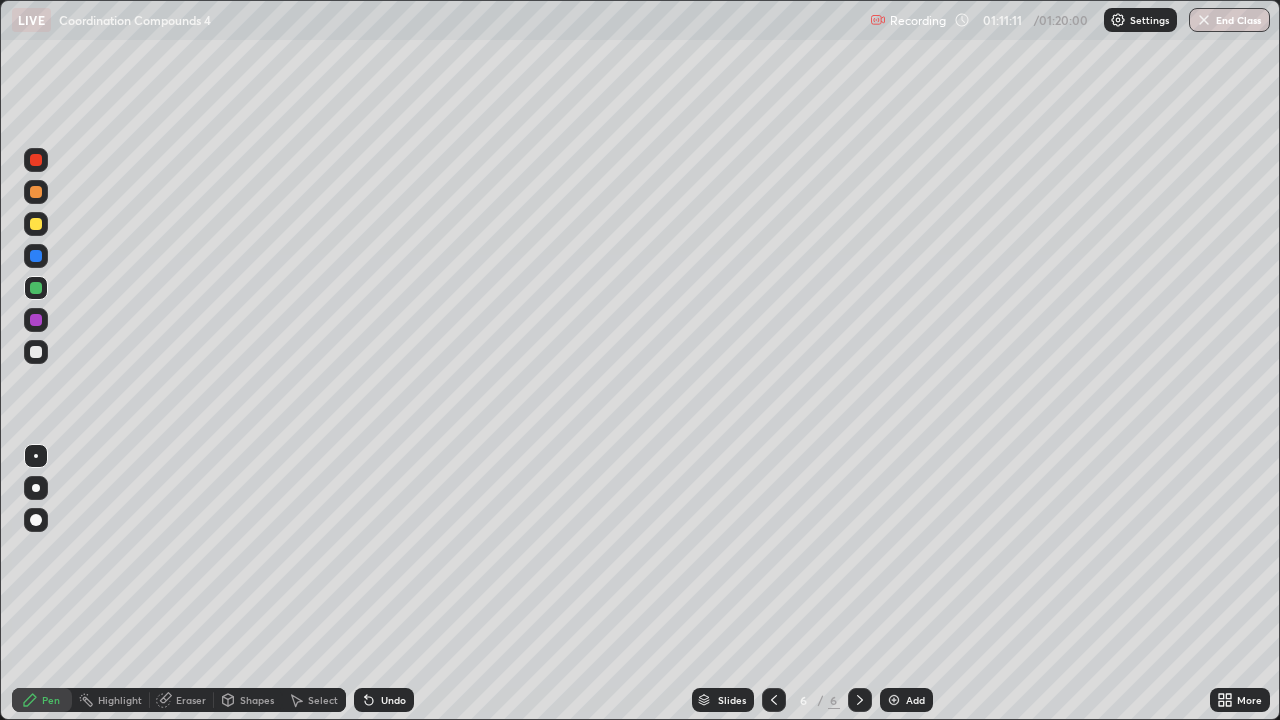 click at bounding box center (36, 352) 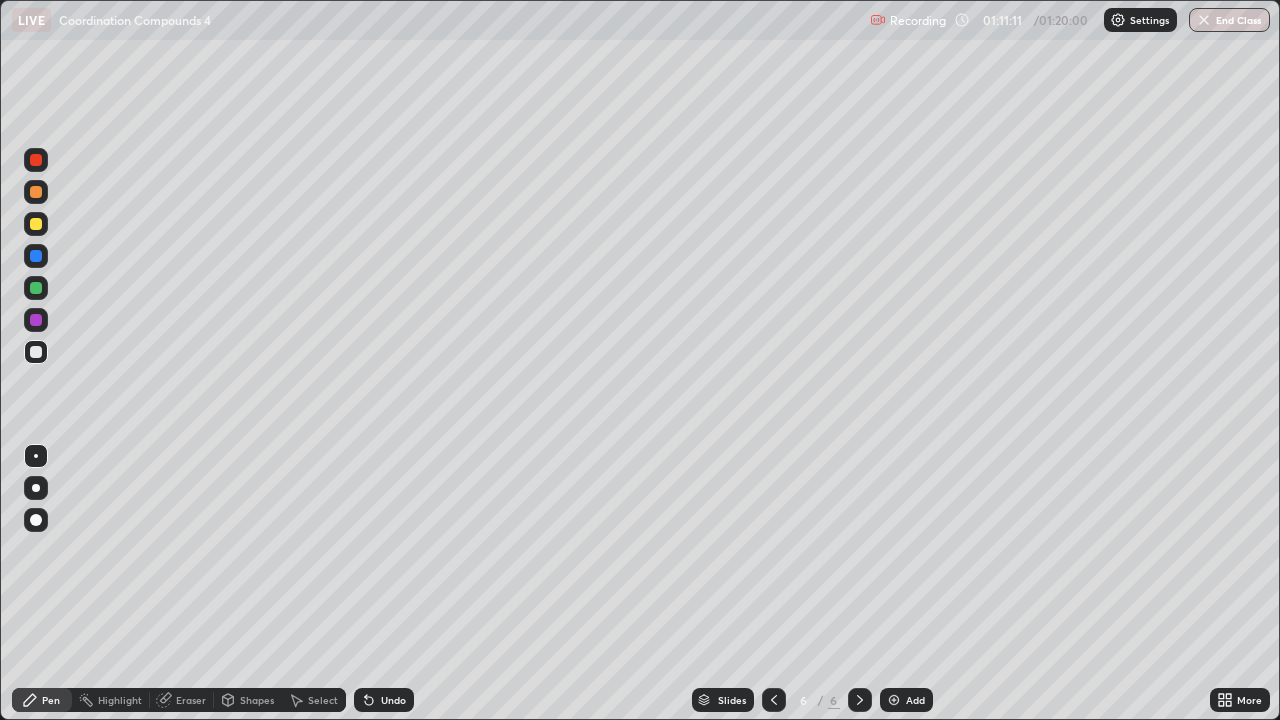 click at bounding box center [36, 352] 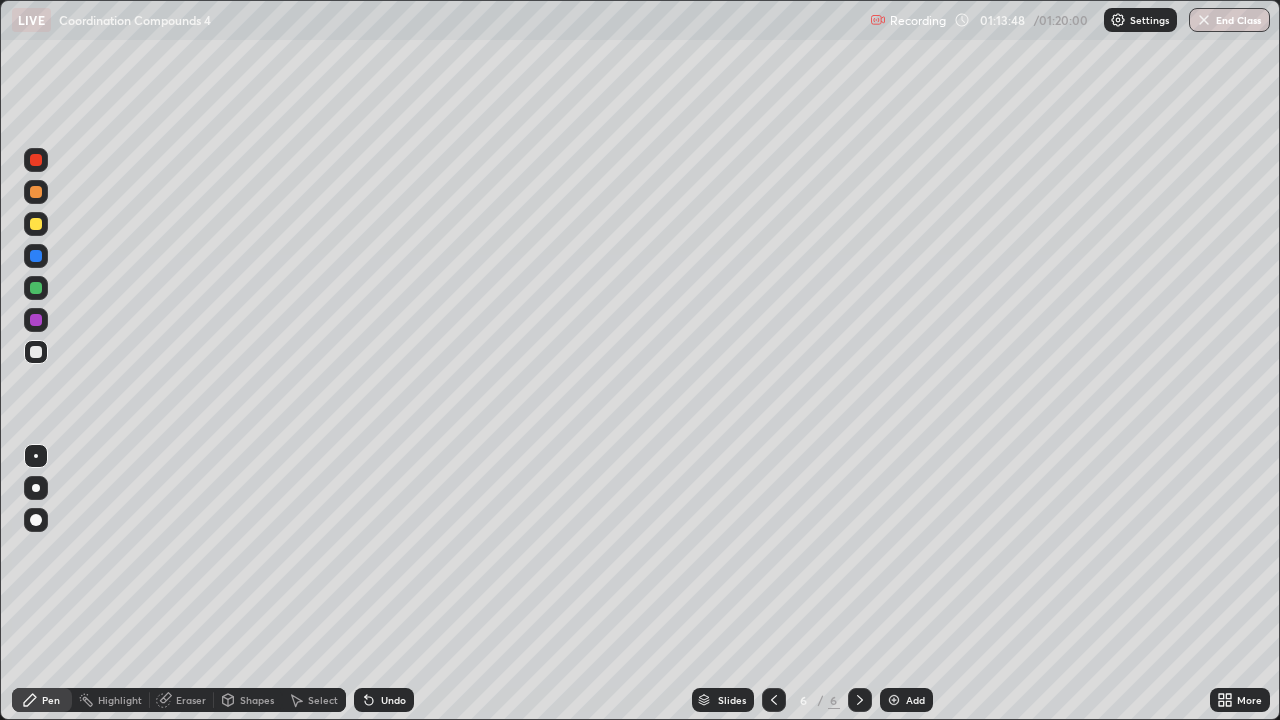 click on "End Class" at bounding box center (1229, 20) 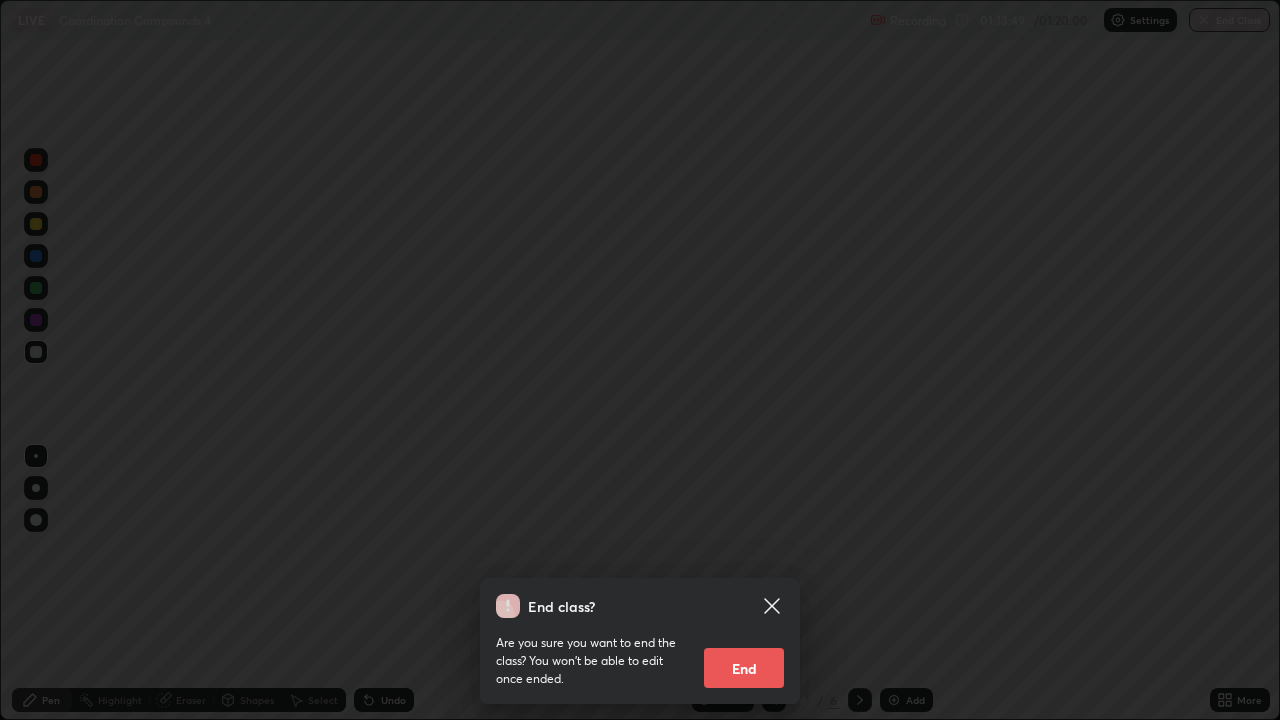 click on "End" at bounding box center (744, 668) 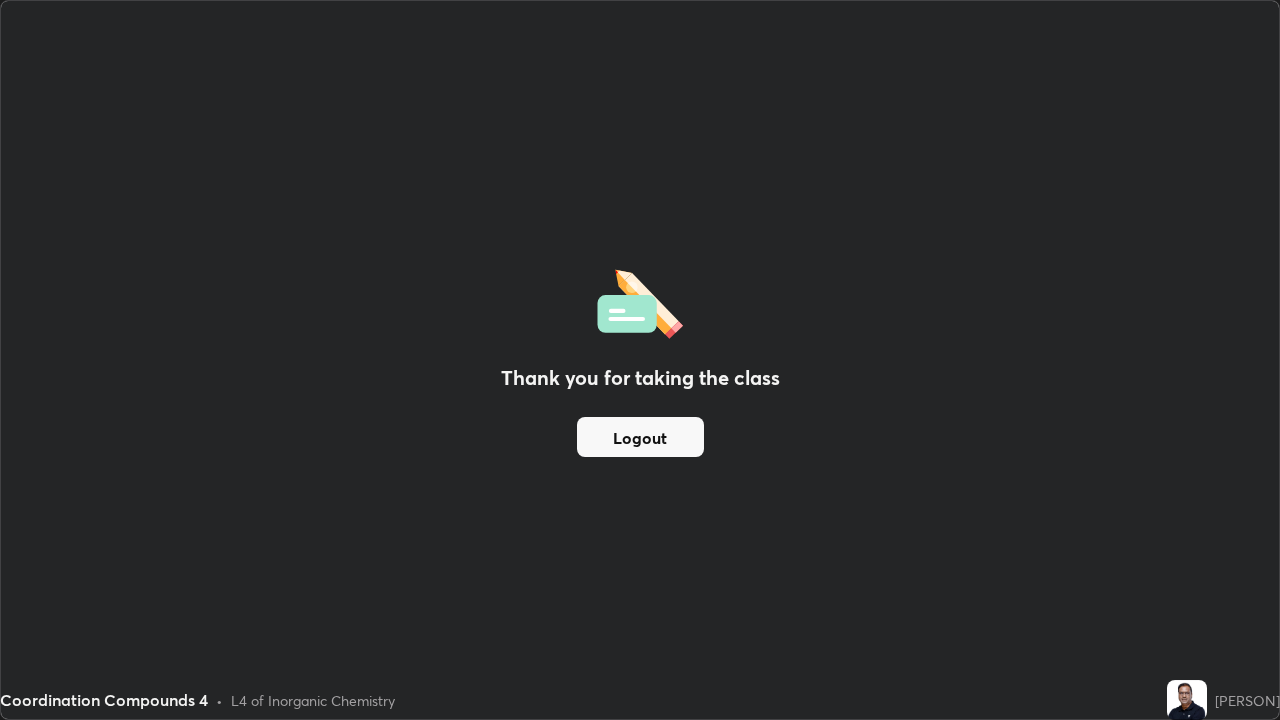 click on "Logout" at bounding box center (640, 437) 